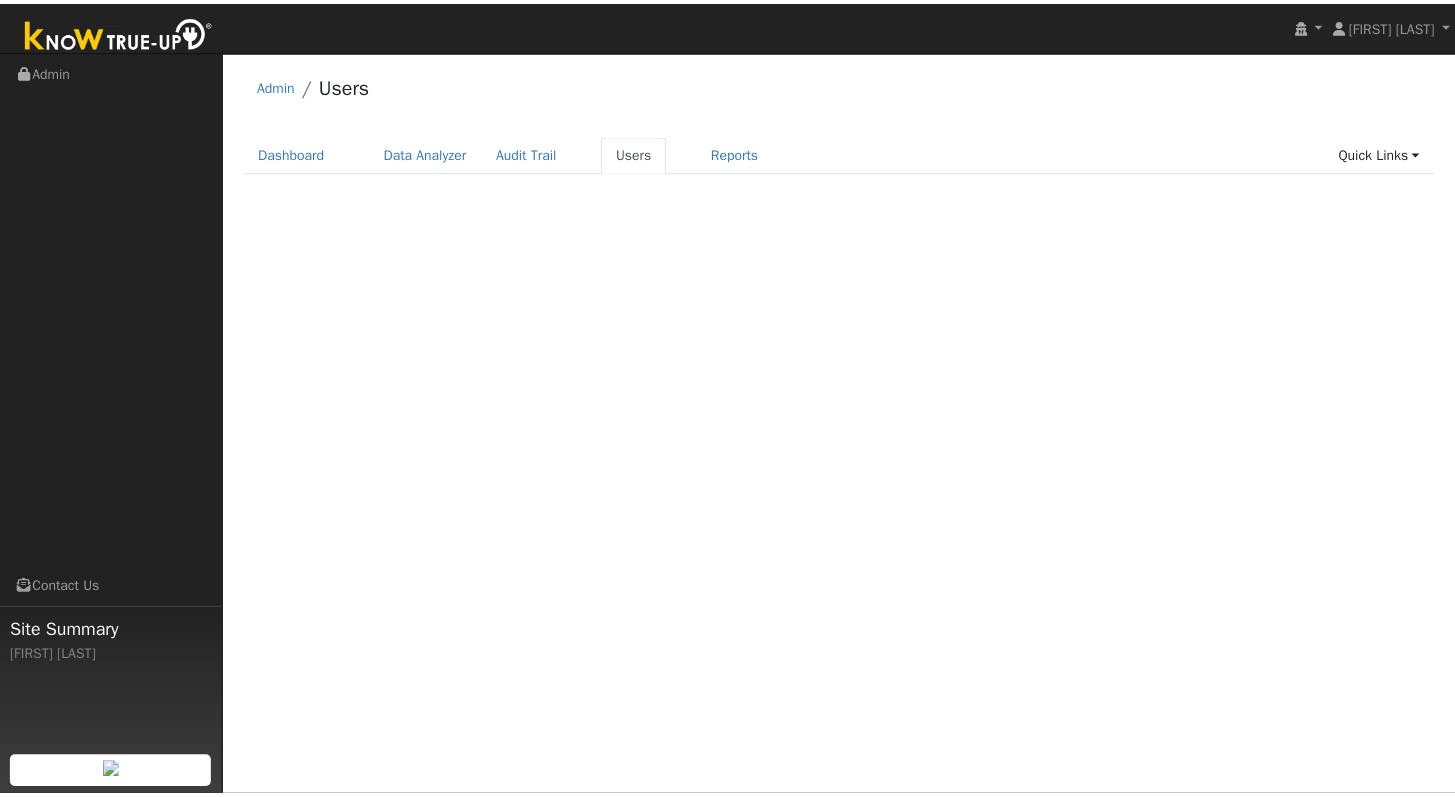 scroll, scrollTop: 0, scrollLeft: 0, axis: both 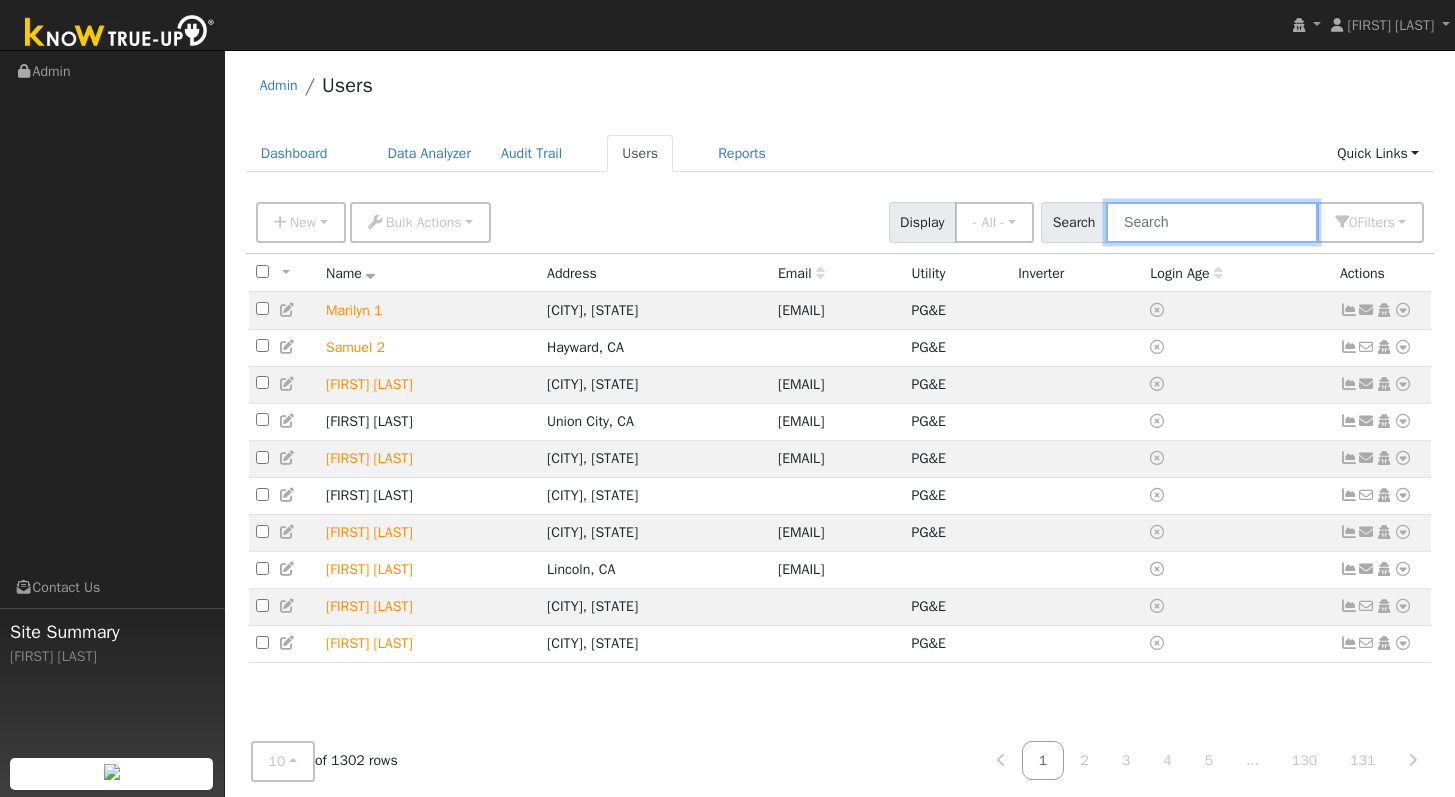 click at bounding box center (1212, 222) 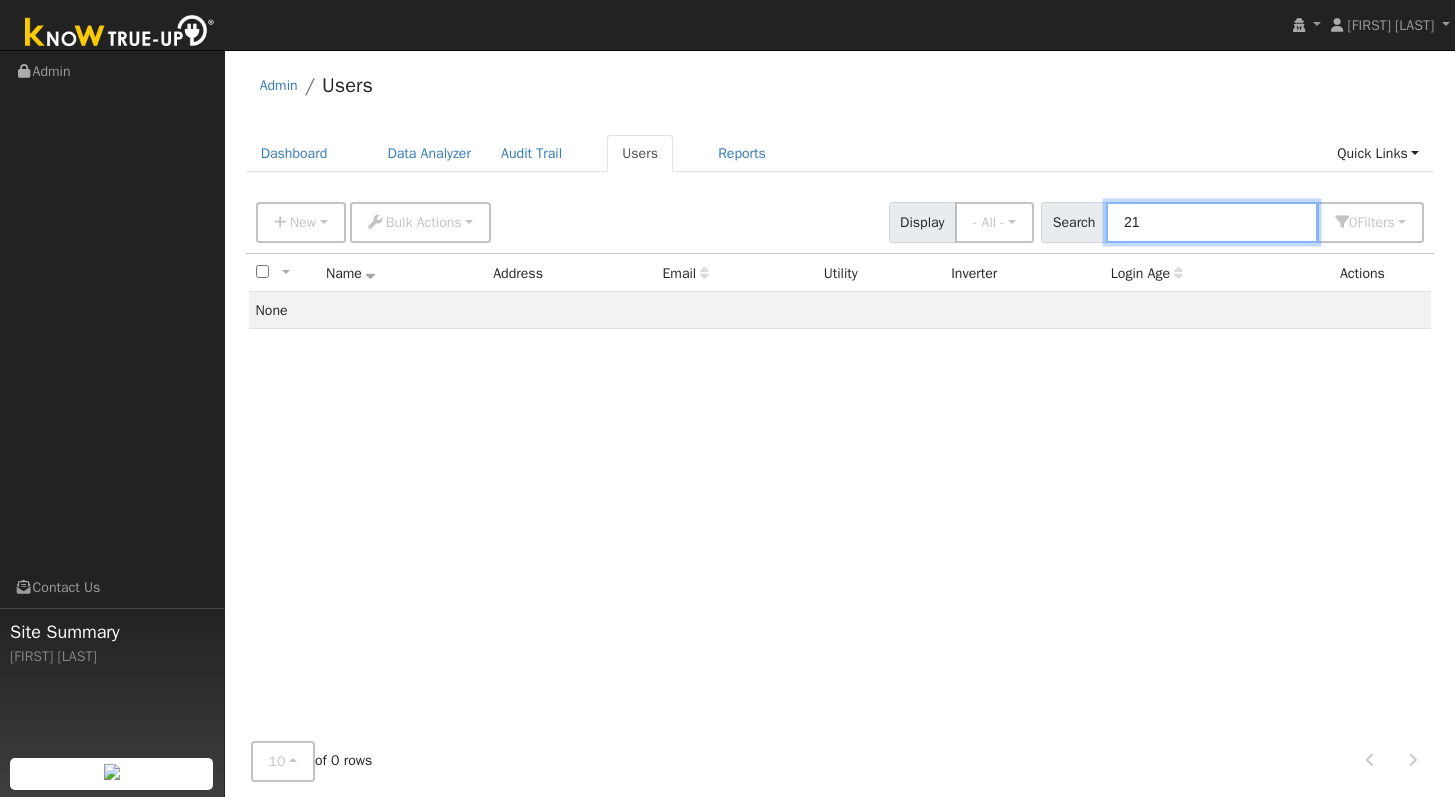 type on "2" 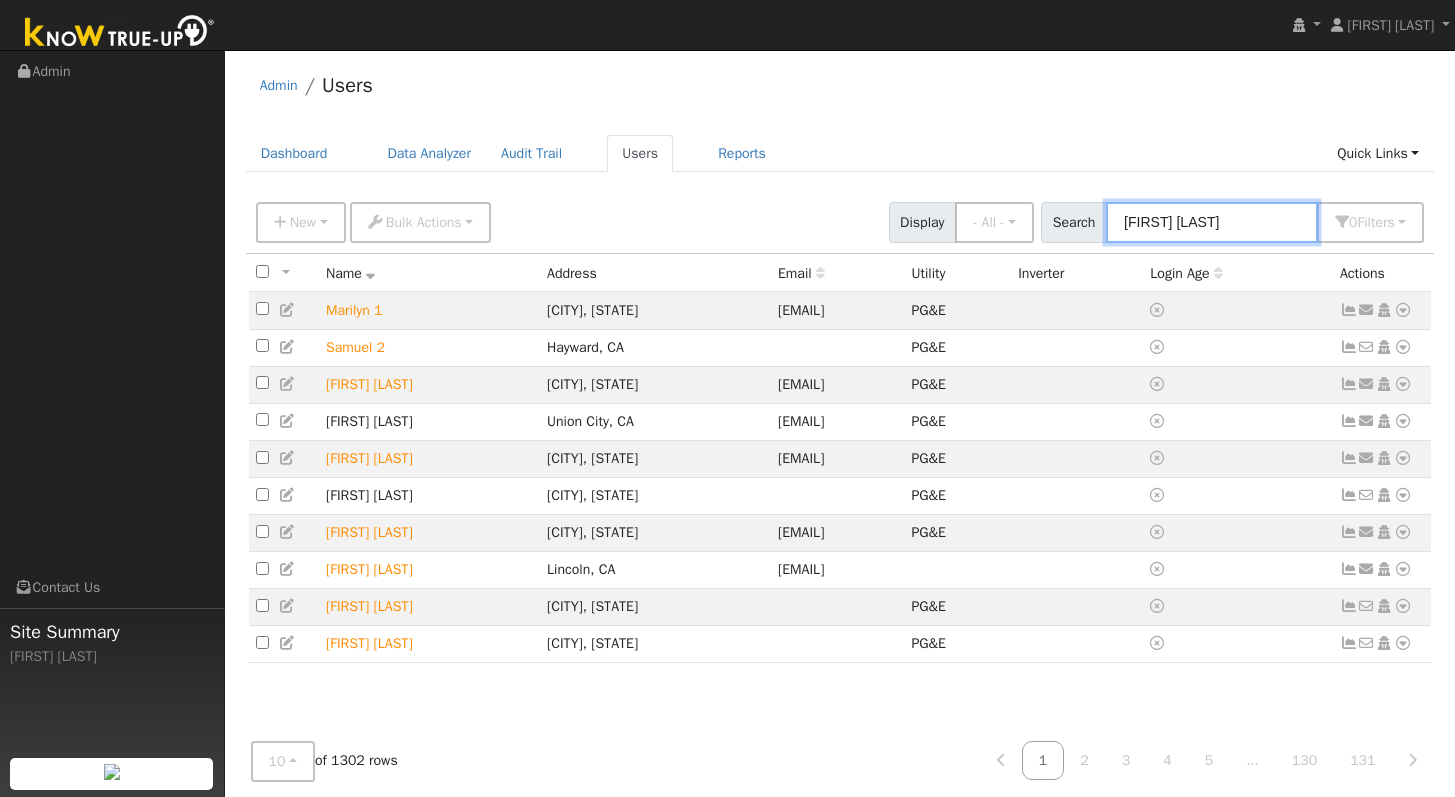 type on "michael chan" 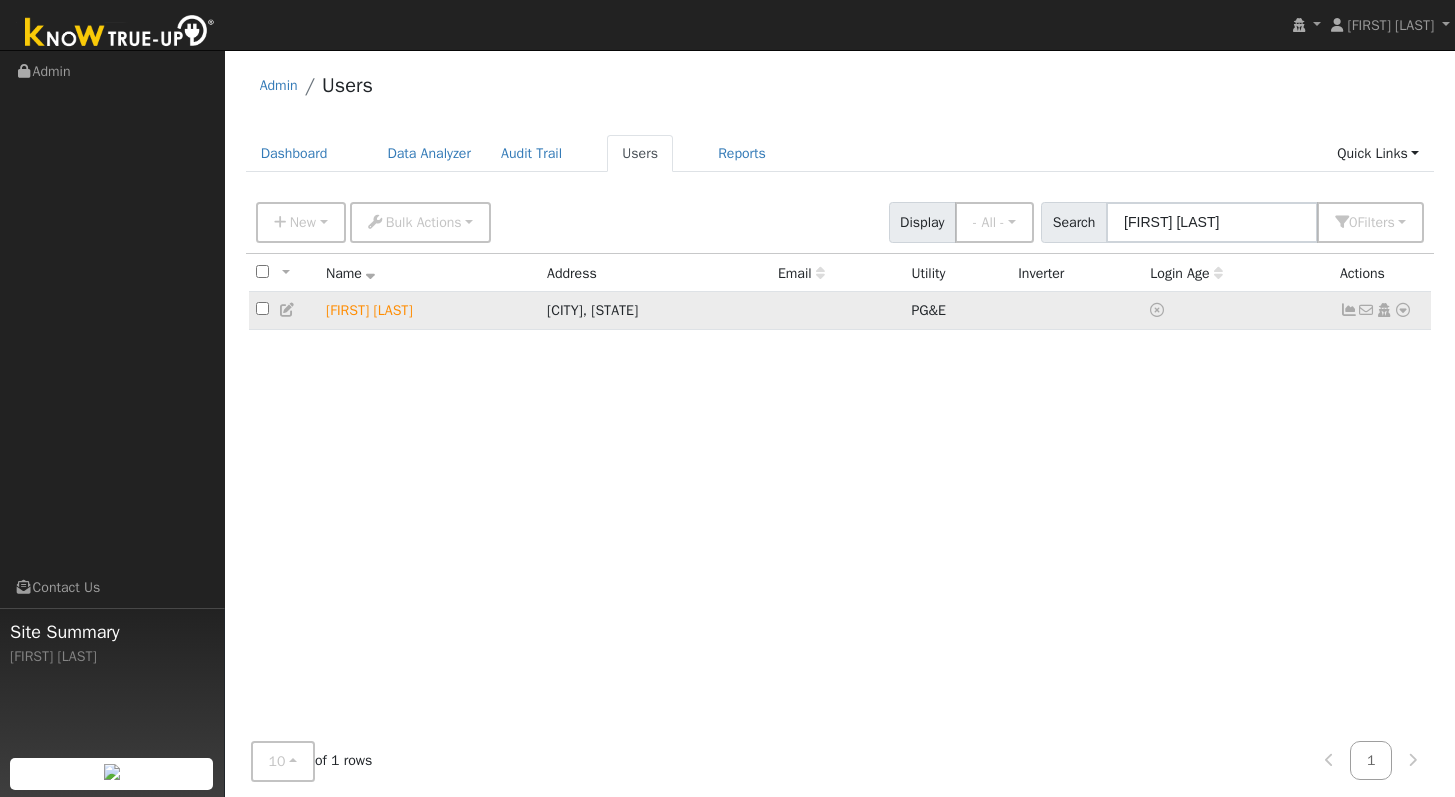 click at bounding box center (1349, 310) 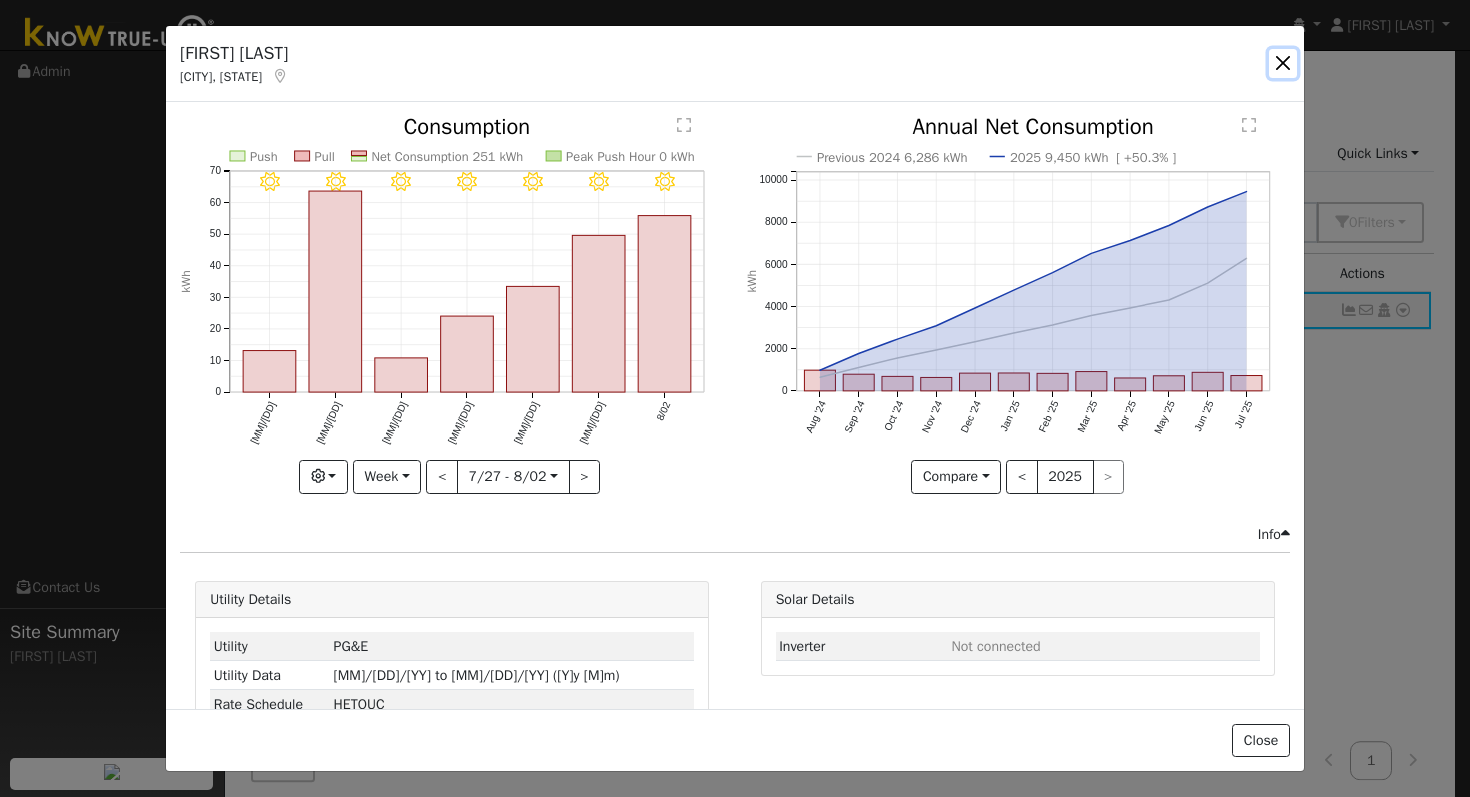 click at bounding box center [1283, 63] 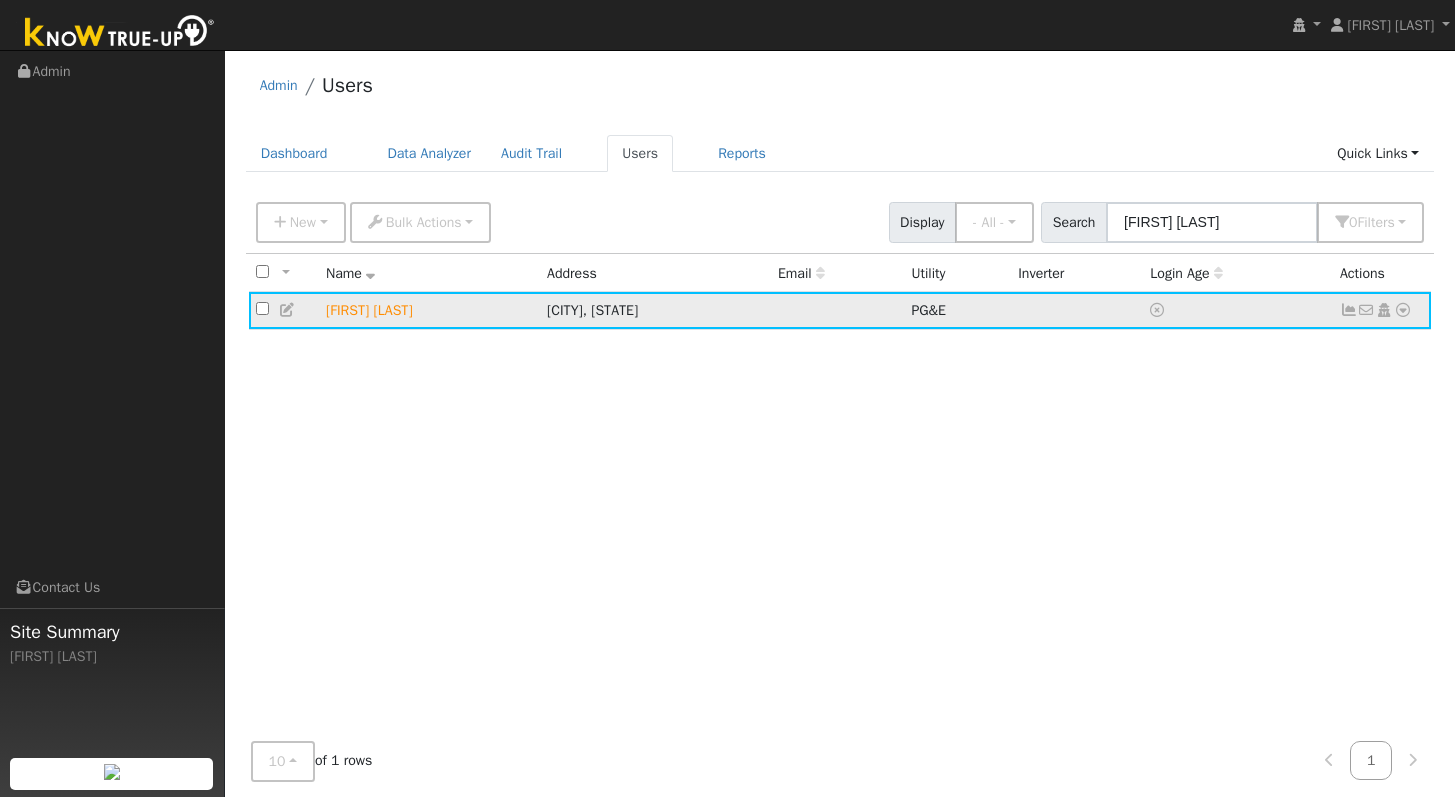 click at bounding box center (1403, 310) 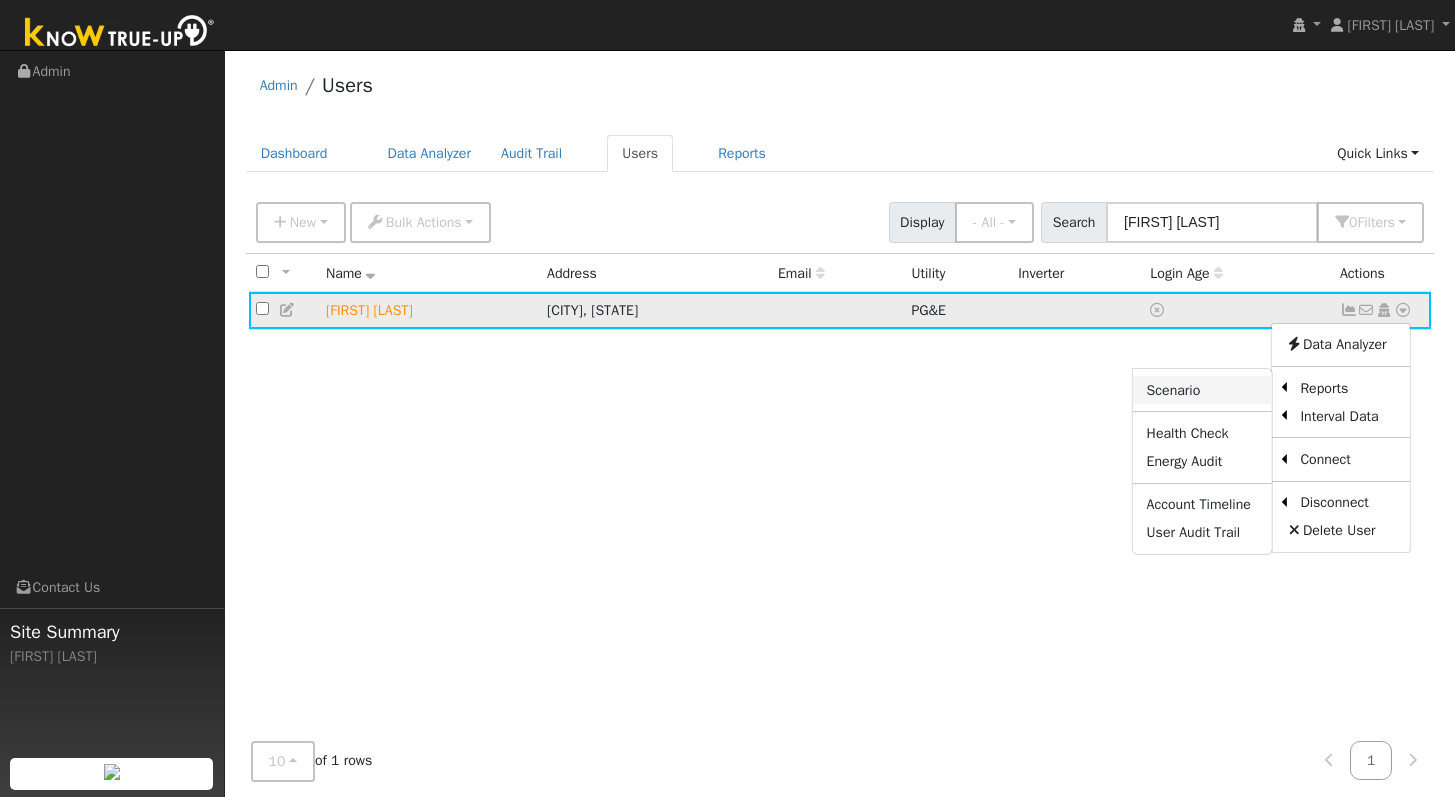 click on "Scenario" at bounding box center [1202, 390] 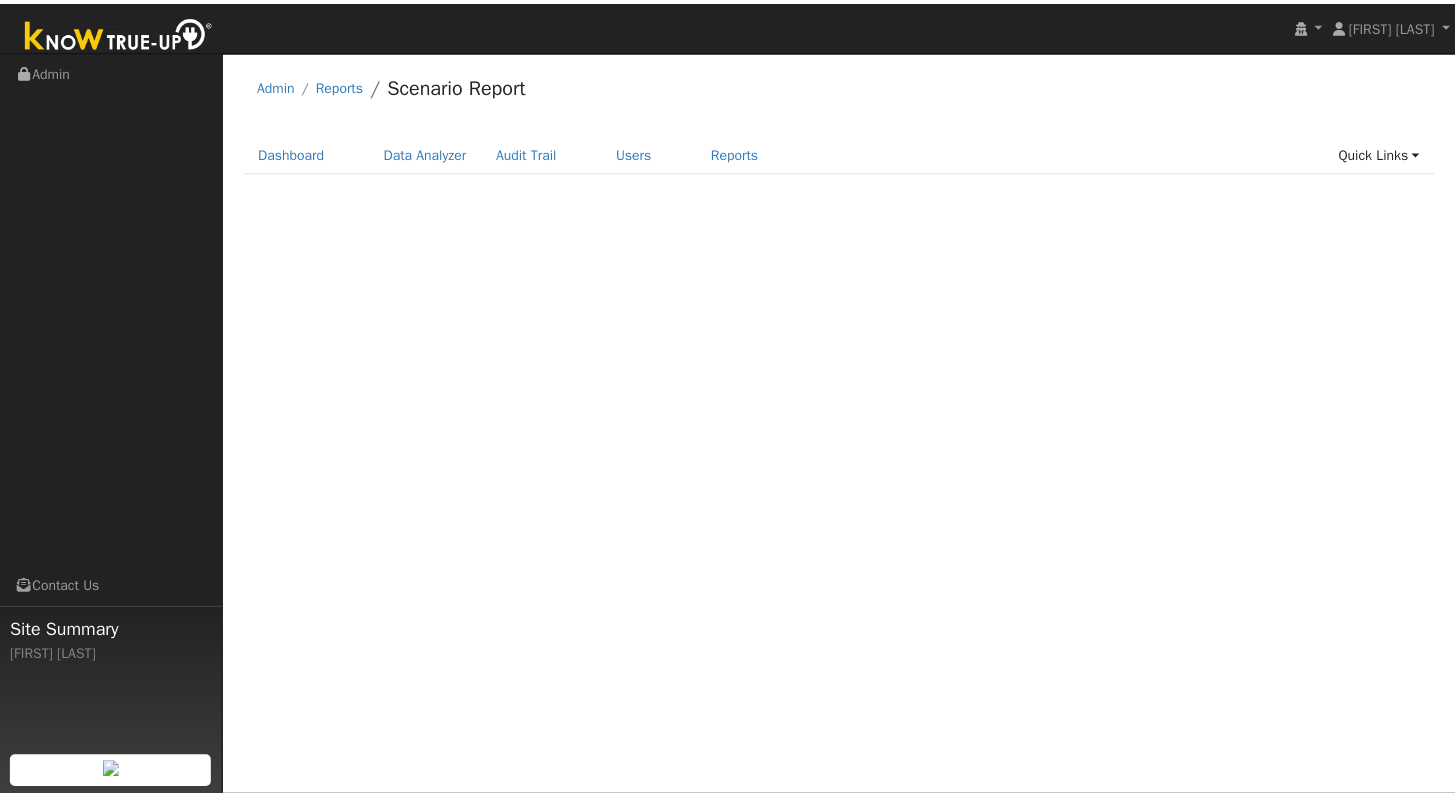 scroll, scrollTop: 0, scrollLeft: 0, axis: both 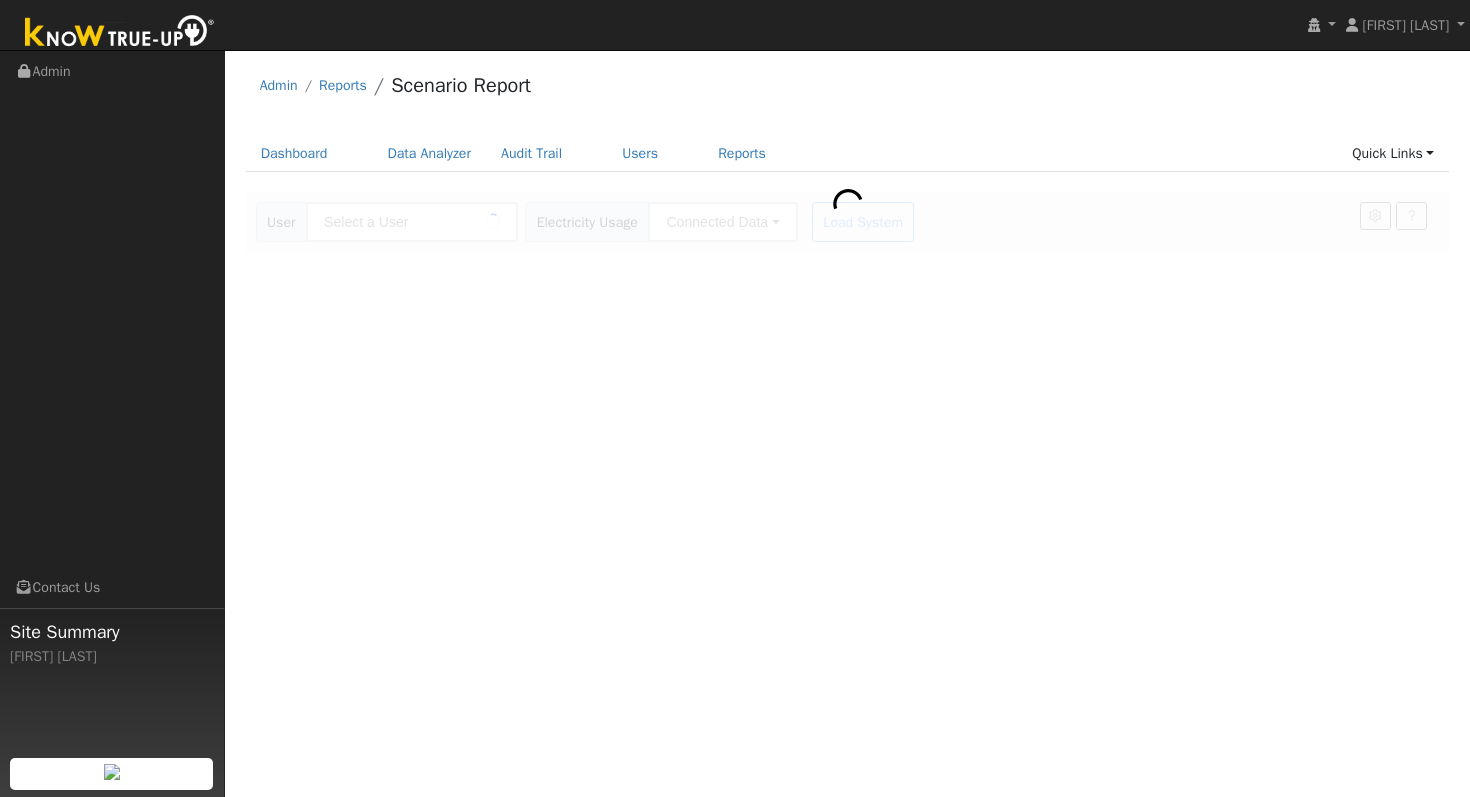 type on "[FIRST] [LAST]" 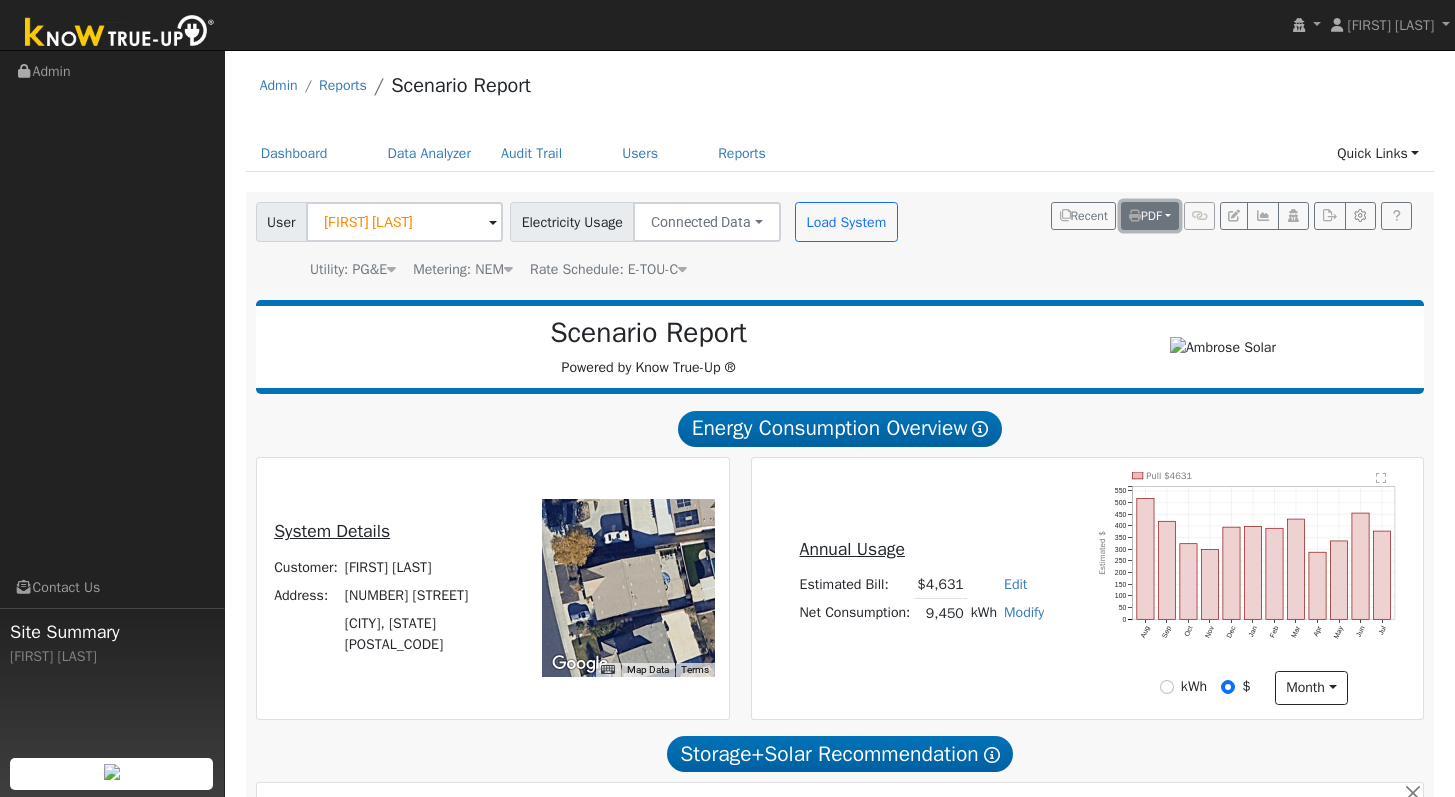 click on "PDF" at bounding box center (1150, 216) 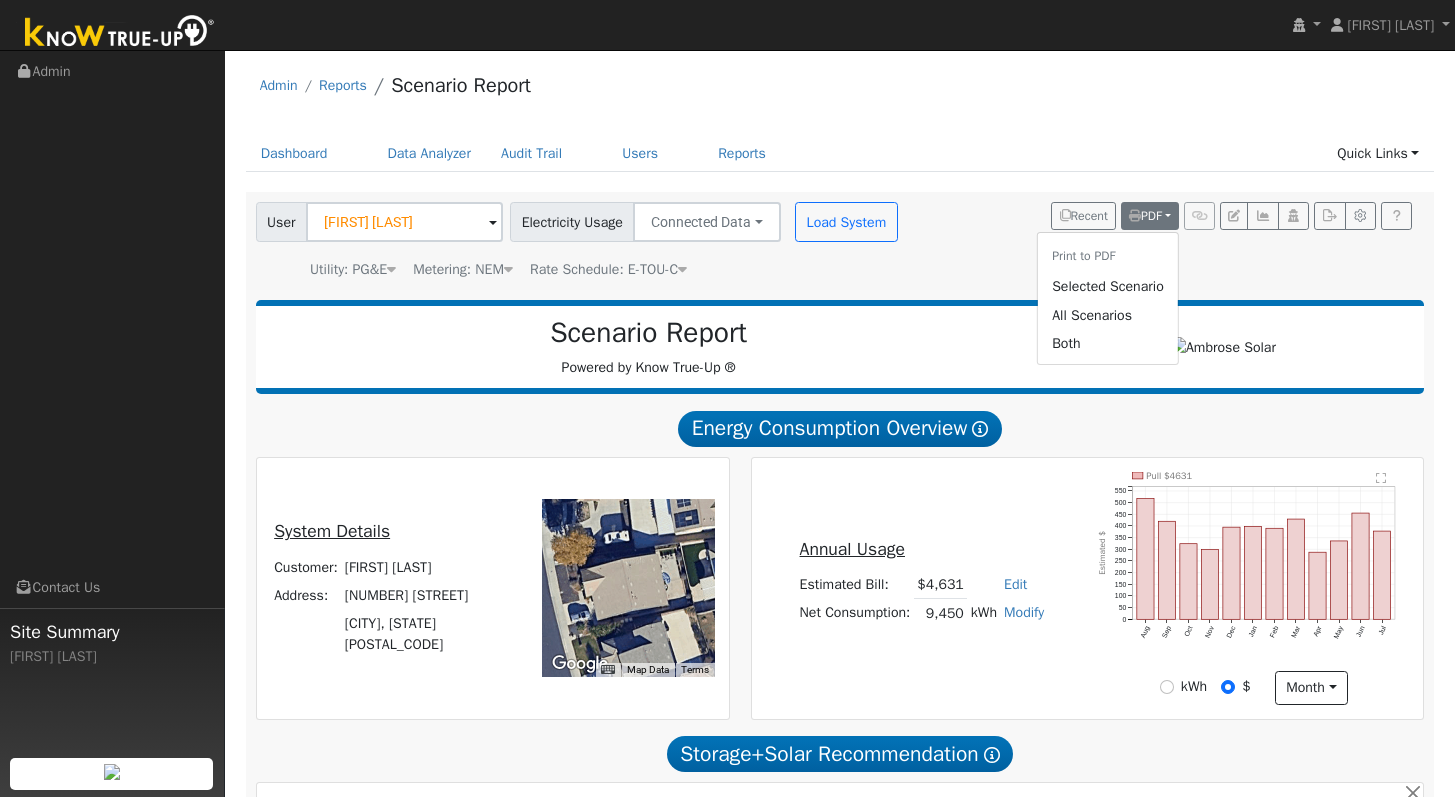 click on "Dashboard
Data Analyzer
Audit Trail
Users
Reports
Quick Links
Quick Add
Quick Connect
Run a Scenario Report
Upload a Utility CSV
Help Center" at bounding box center (840, 153) 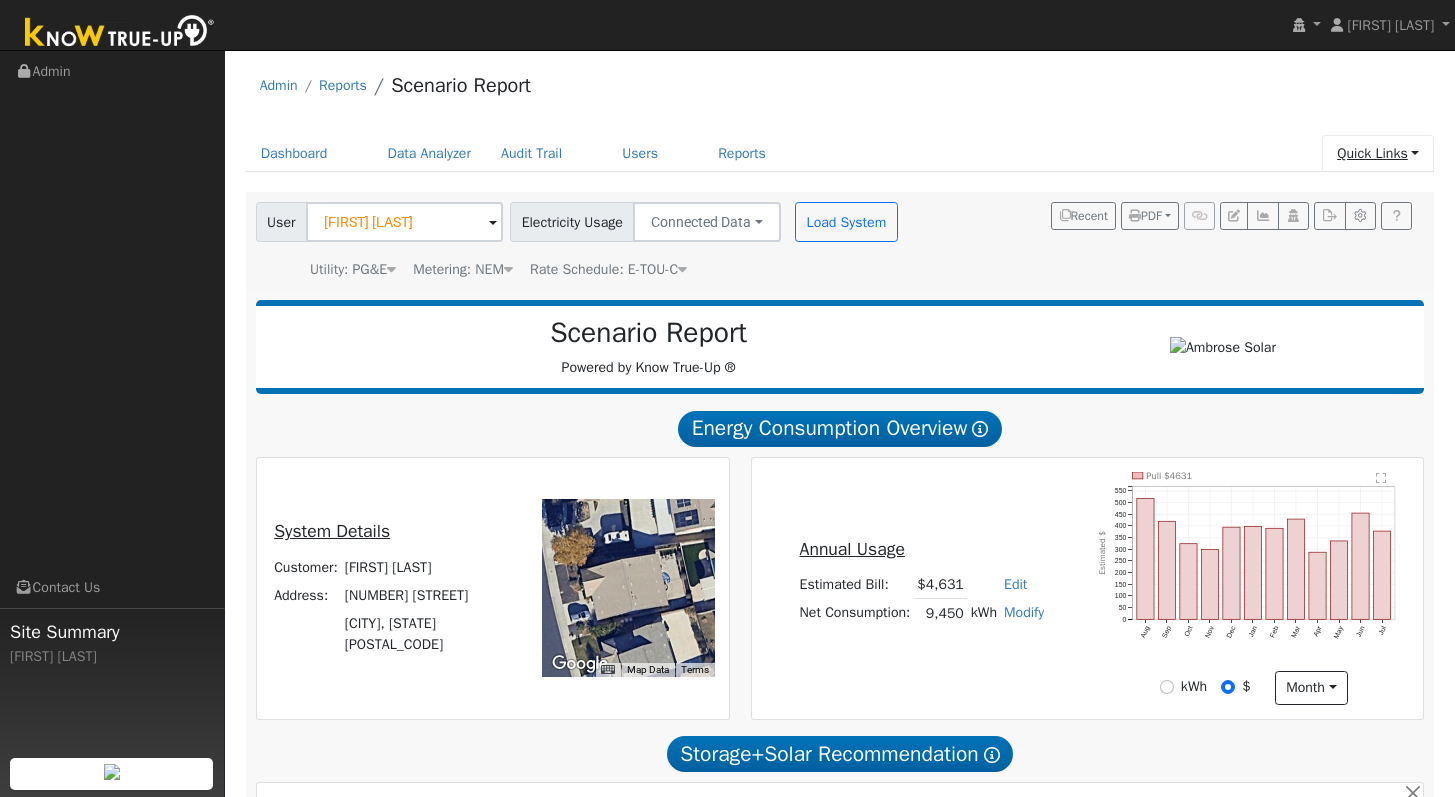 click on "Quick Links" at bounding box center (1378, 153) 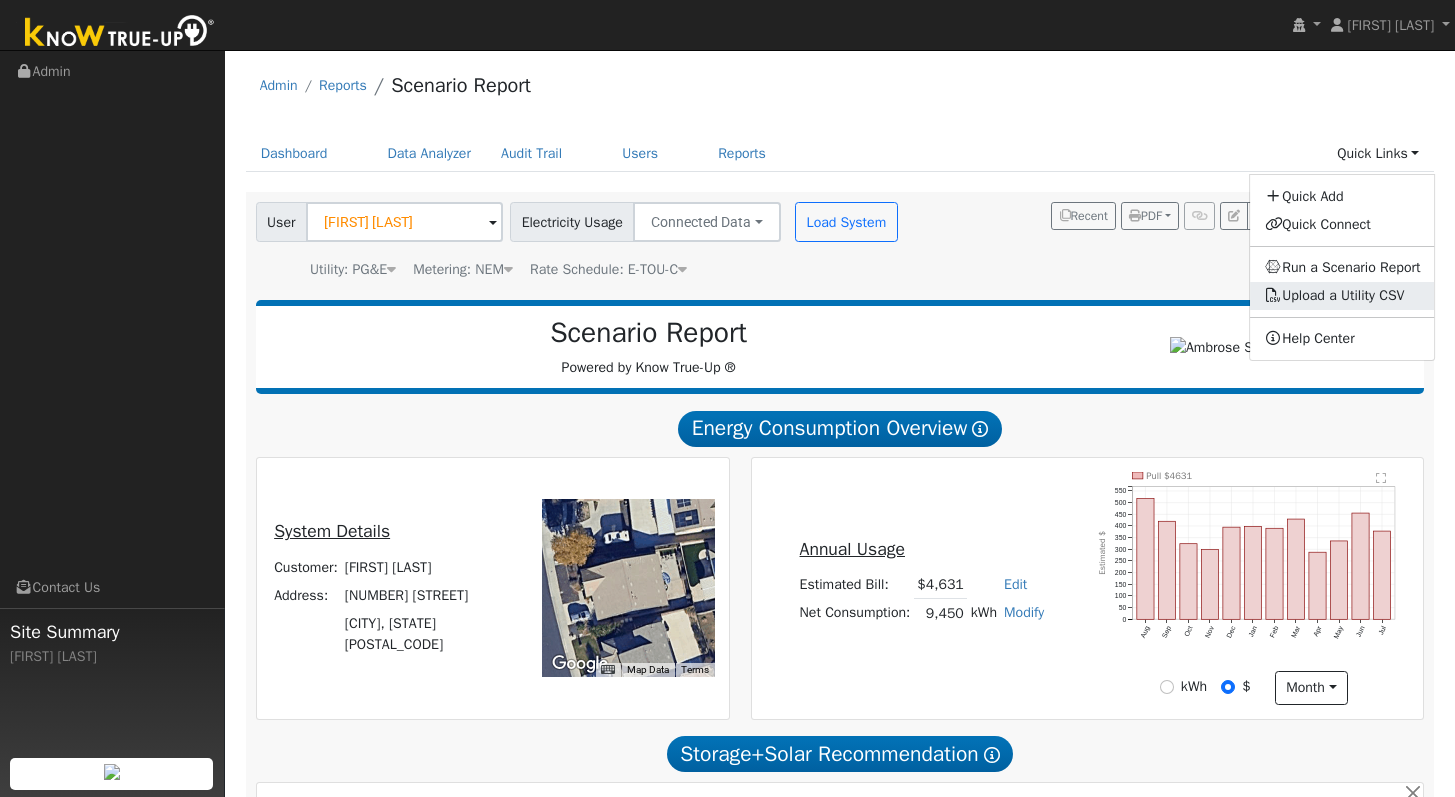 click on "Upload a Utility CSV" 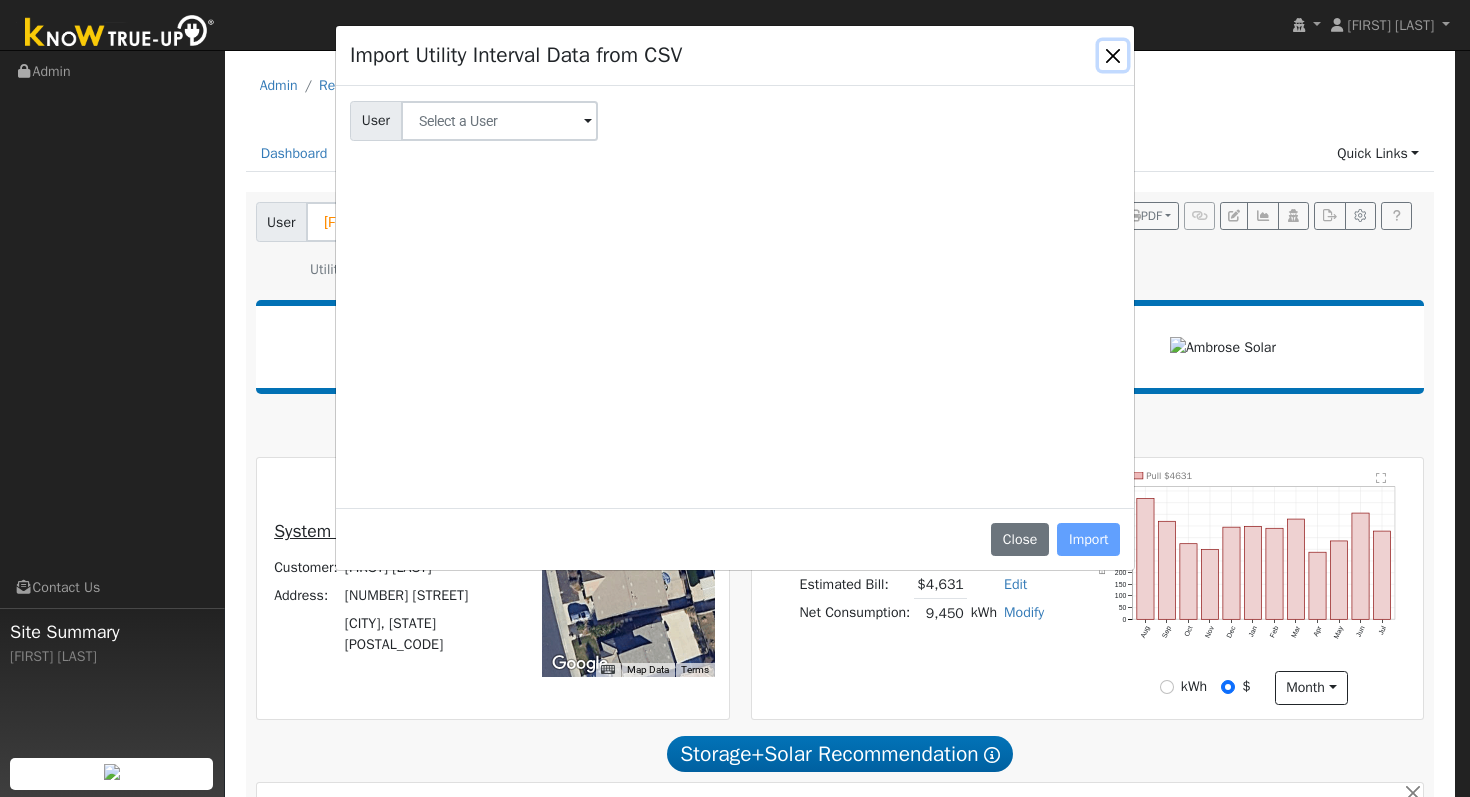 click at bounding box center [1113, 55] 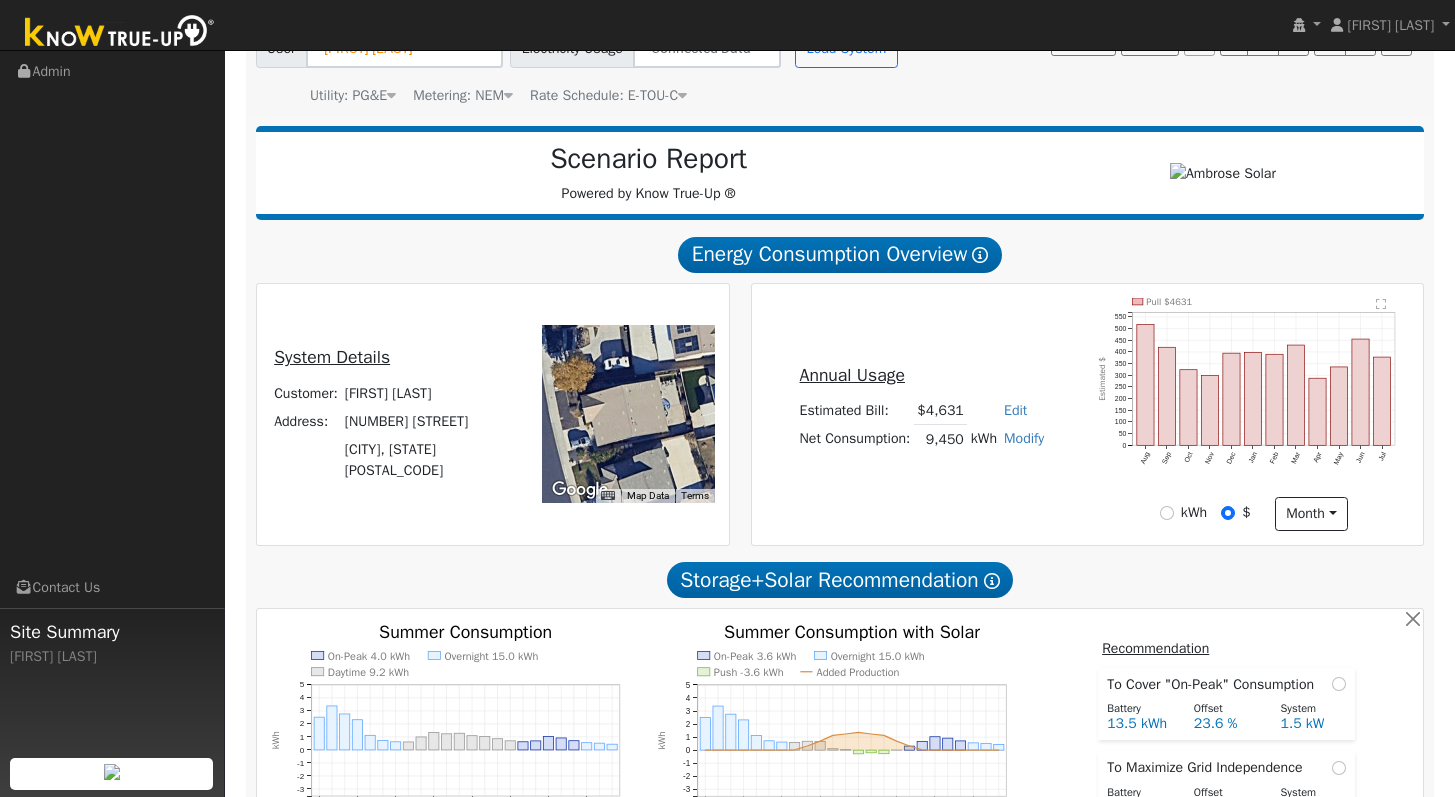 scroll, scrollTop: 0, scrollLeft: 0, axis: both 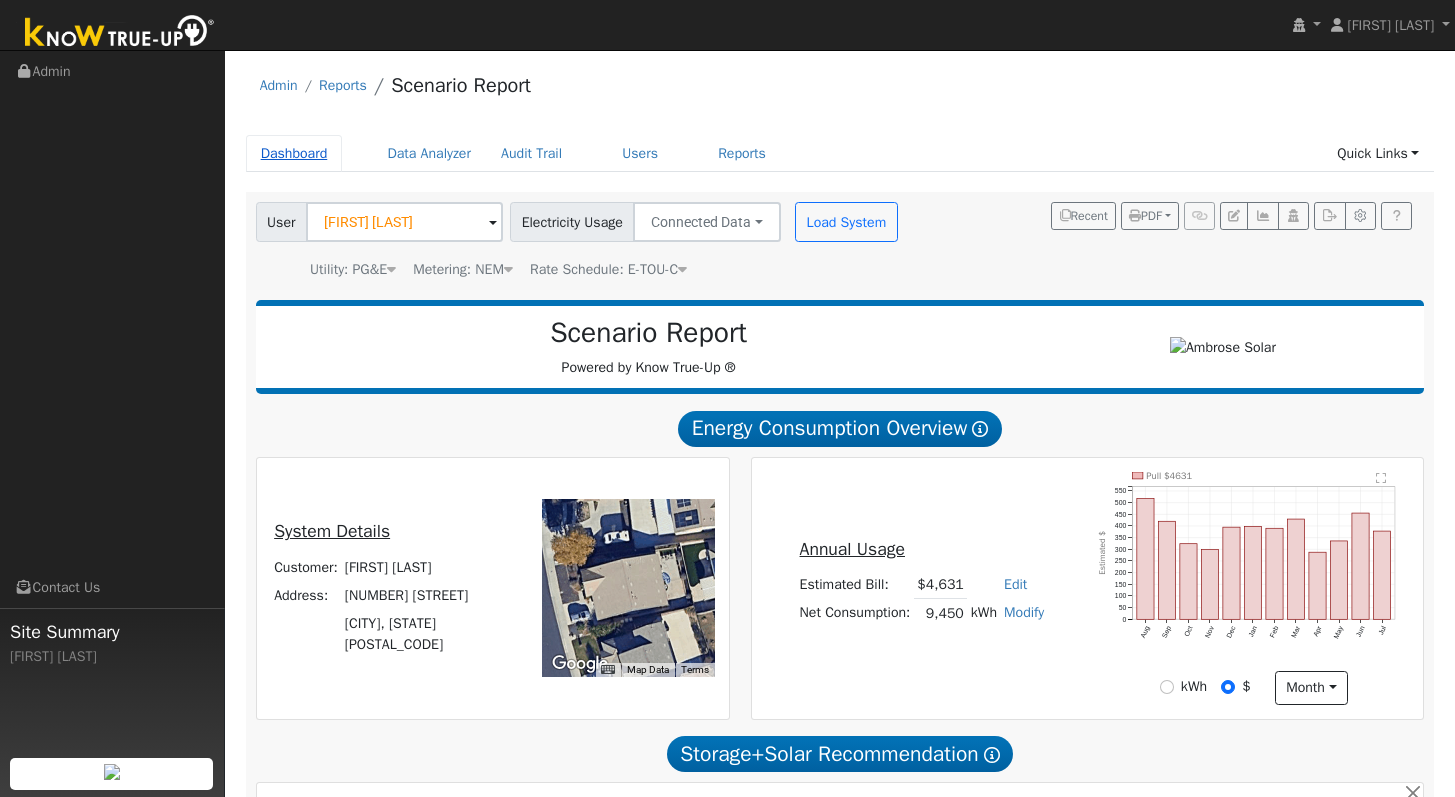 click on "Dashboard" at bounding box center (294, 153) 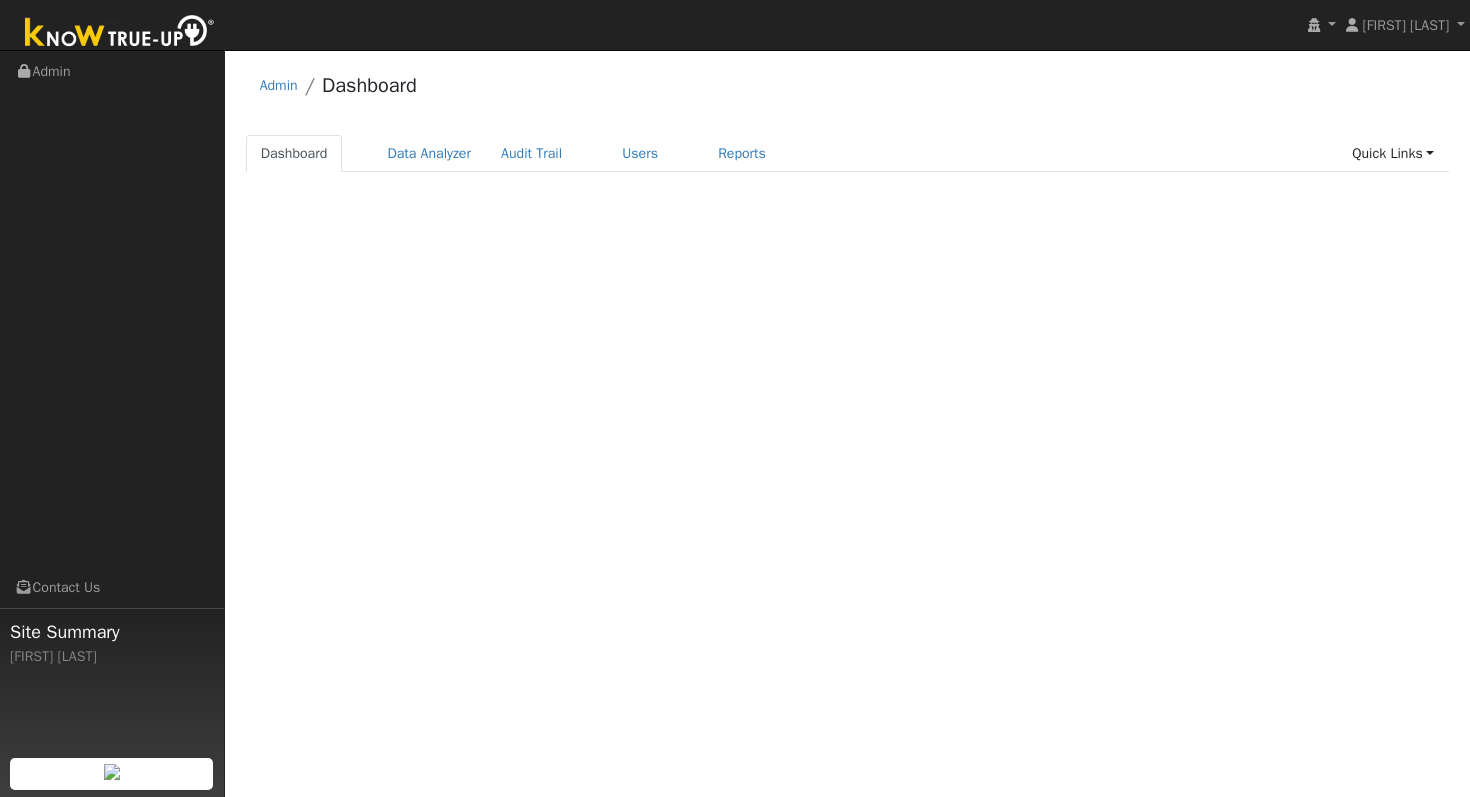 scroll, scrollTop: 0, scrollLeft: 0, axis: both 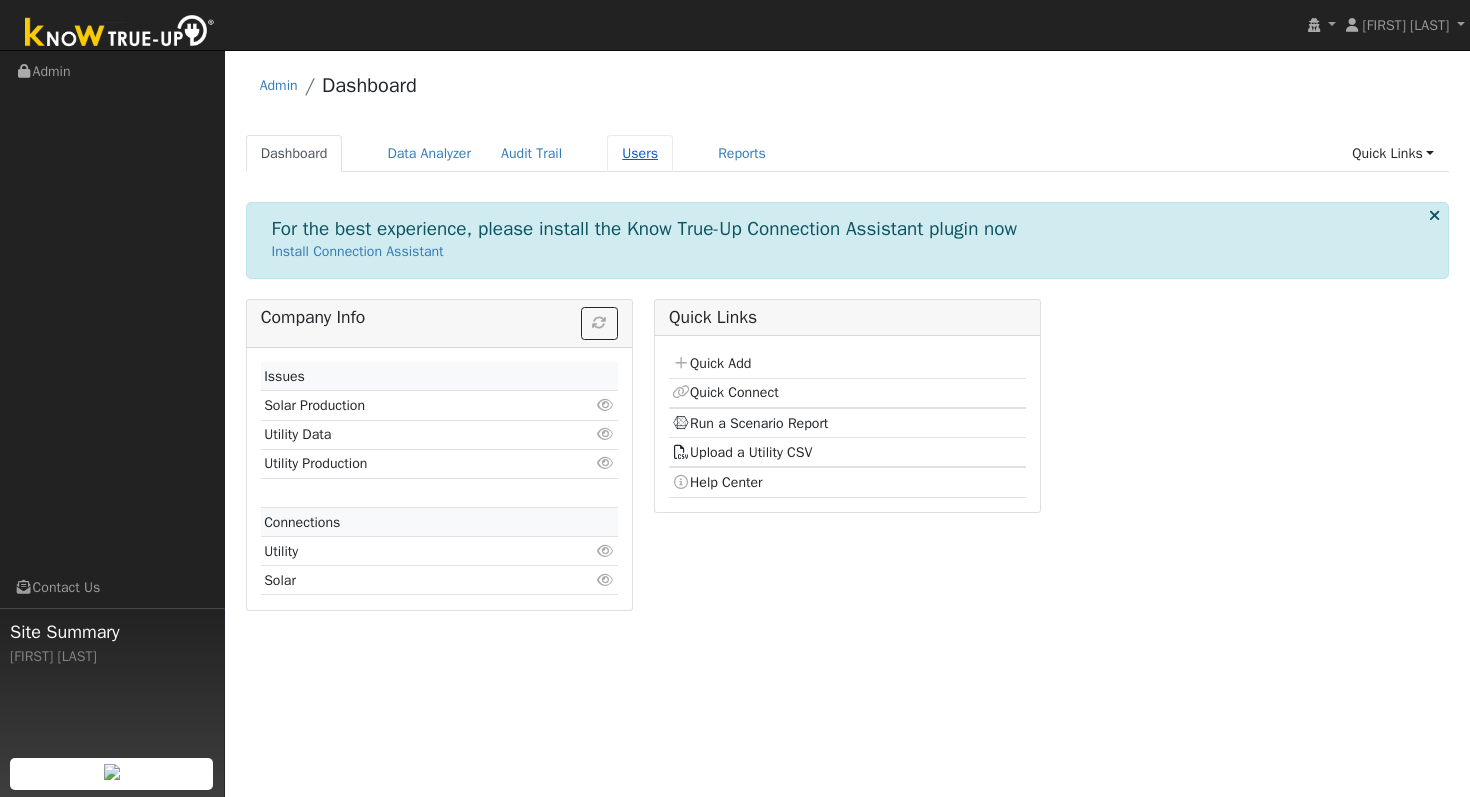 click on "Users" at bounding box center [640, 153] 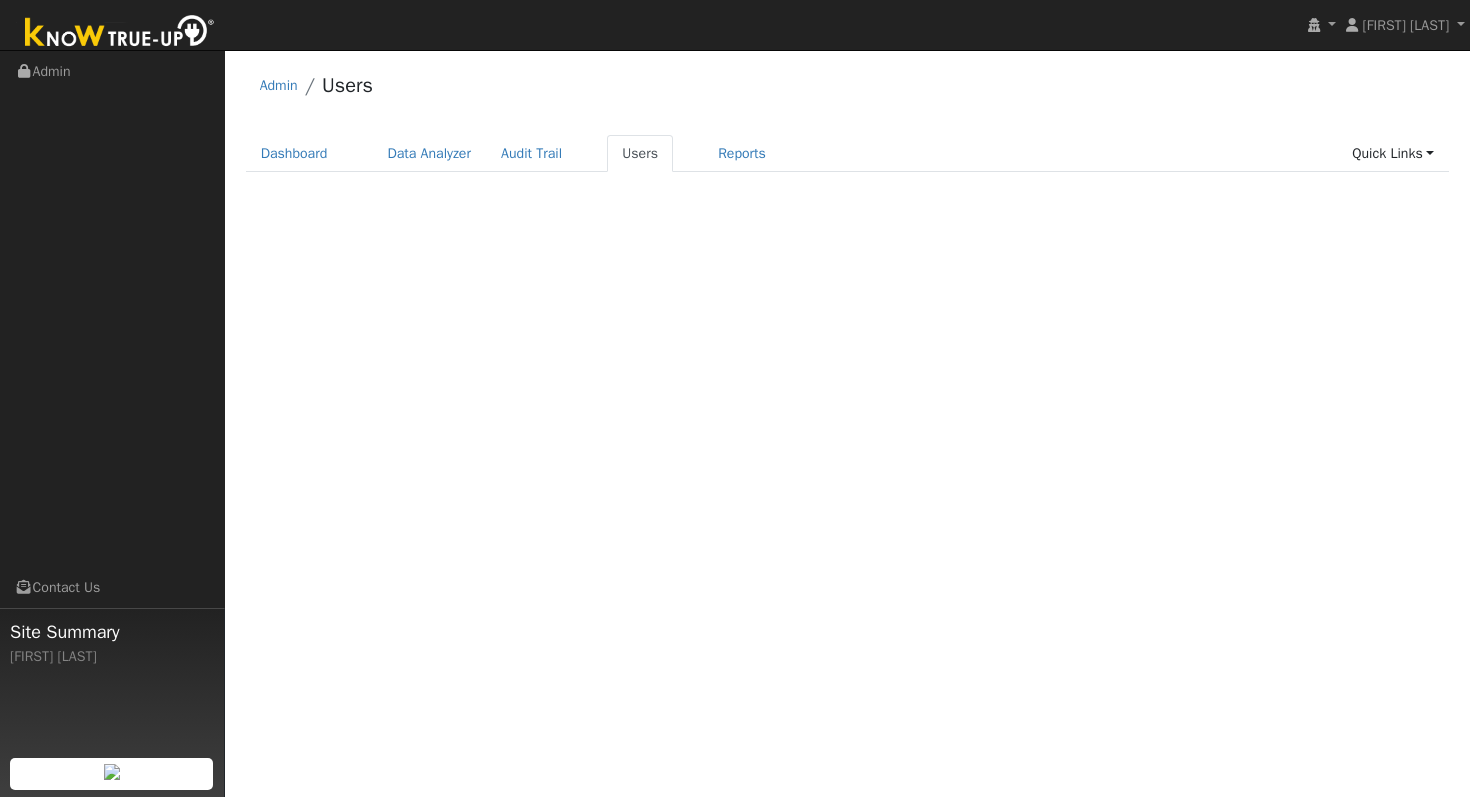 scroll, scrollTop: 0, scrollLeft: 0, axis: both 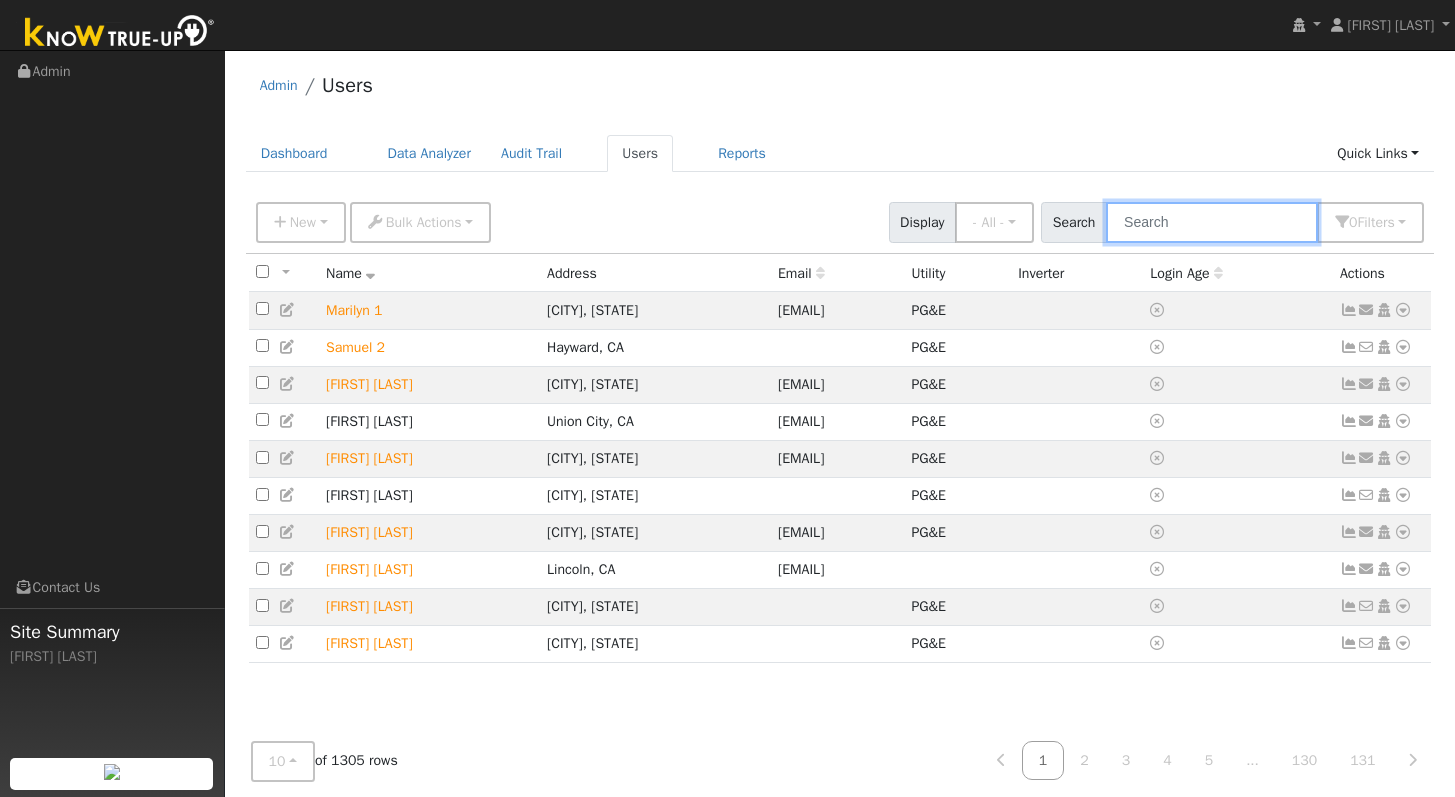 click at bounding box center [1212, 222] 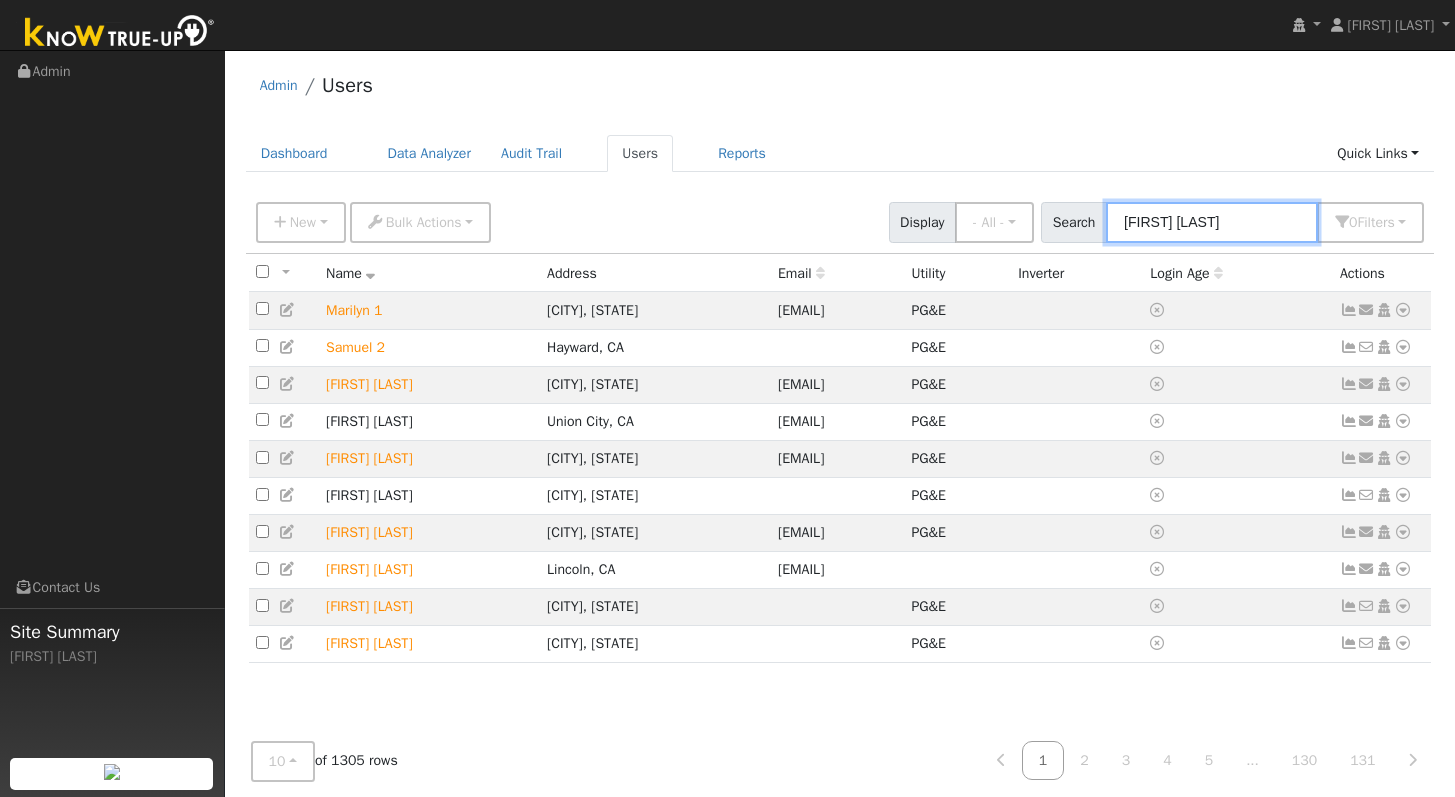 type on "[FIRST] [LAST]" 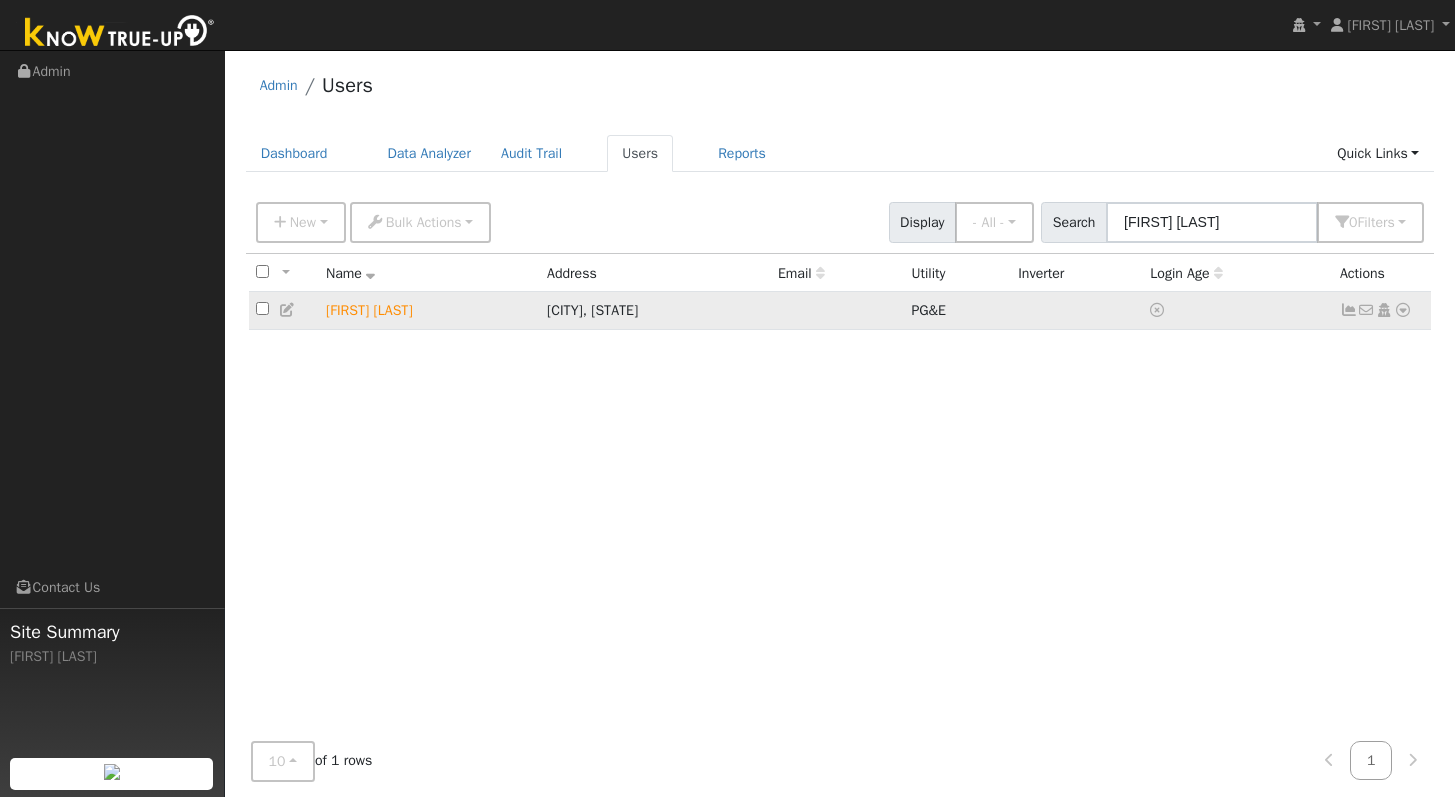 click at bounding box center (1403, 310) 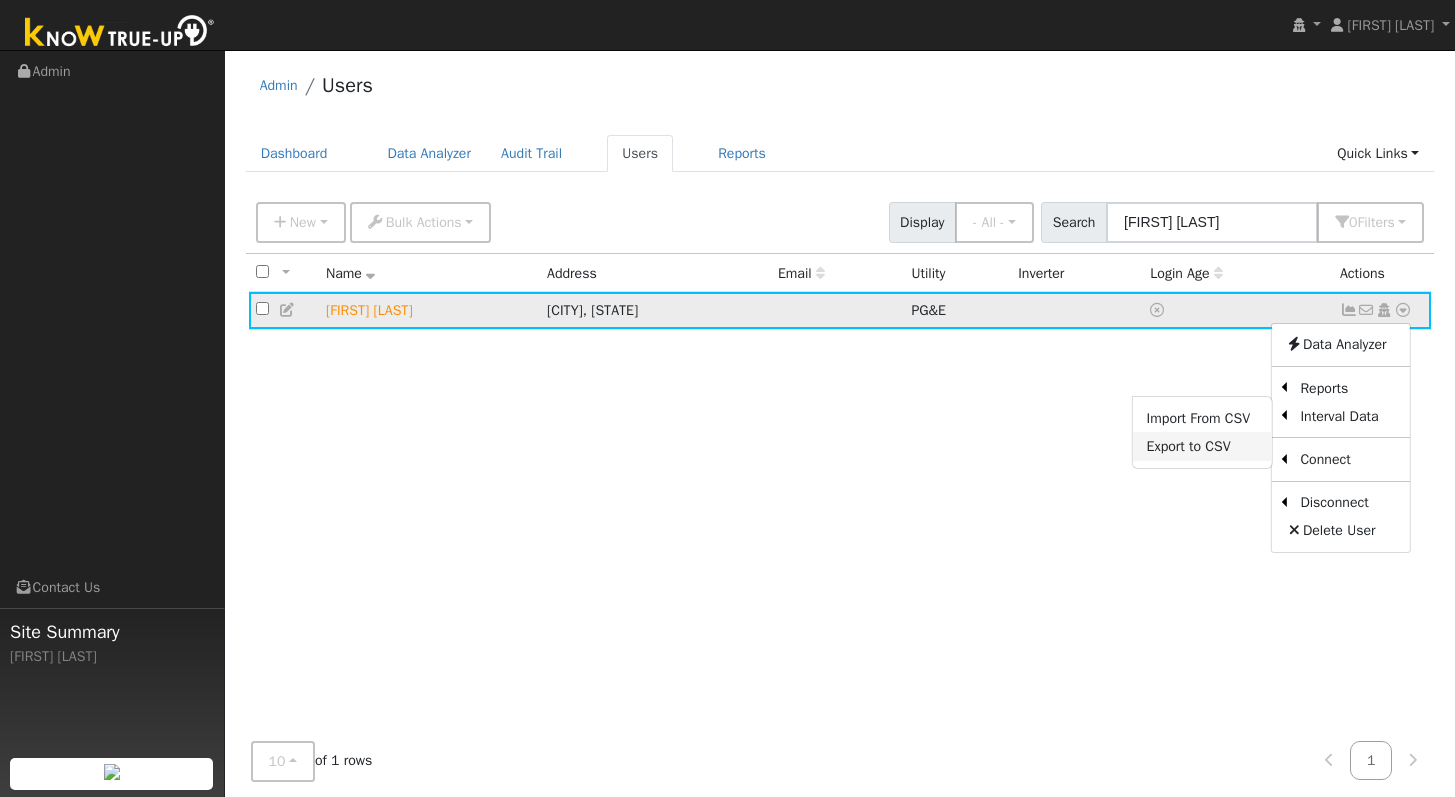 click on "Export to CSV" at bounding box center [1202, 446] 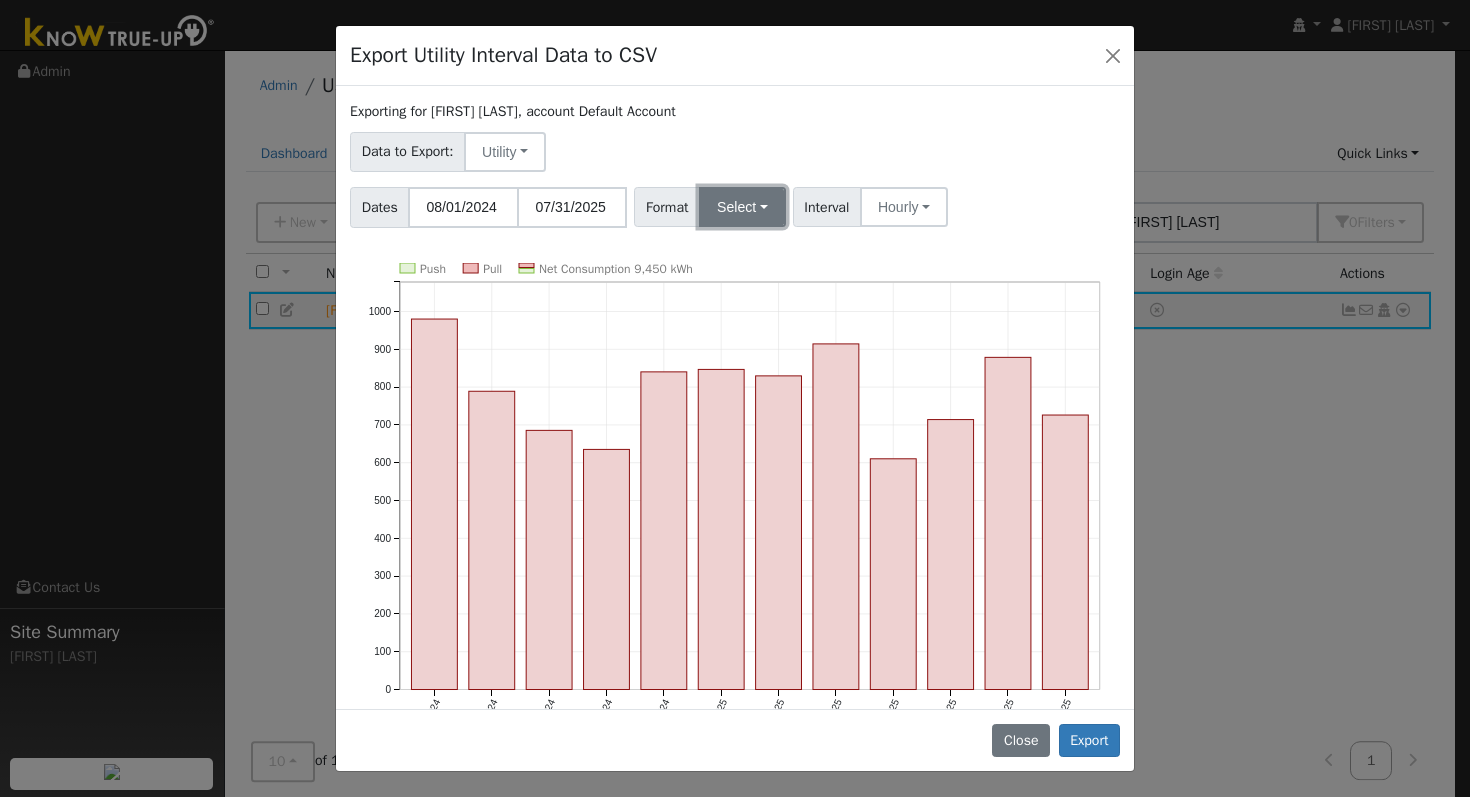 click on "Select" at bounding box center (742, 207) 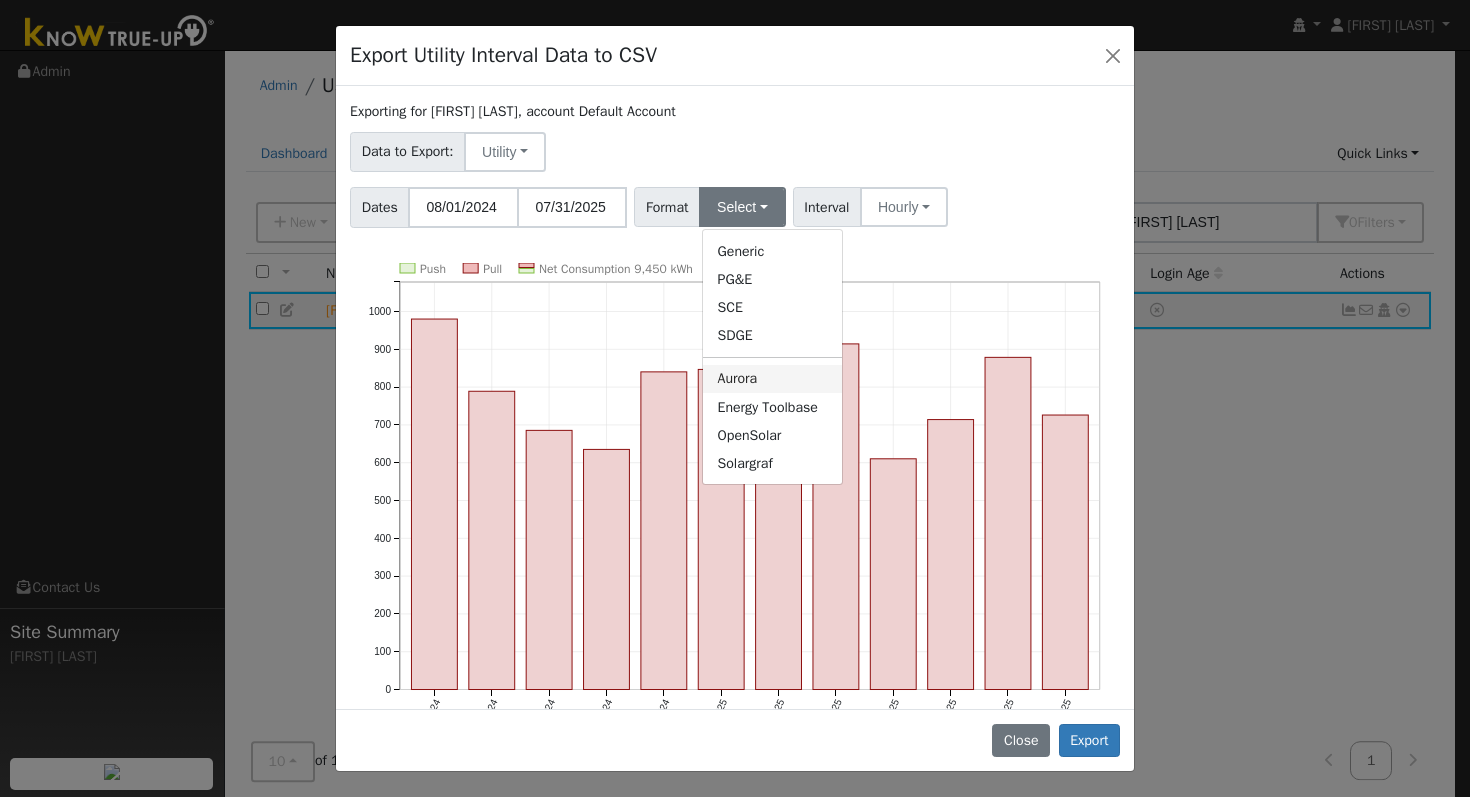 click on "Aurora" at bounding box center [772, 379] 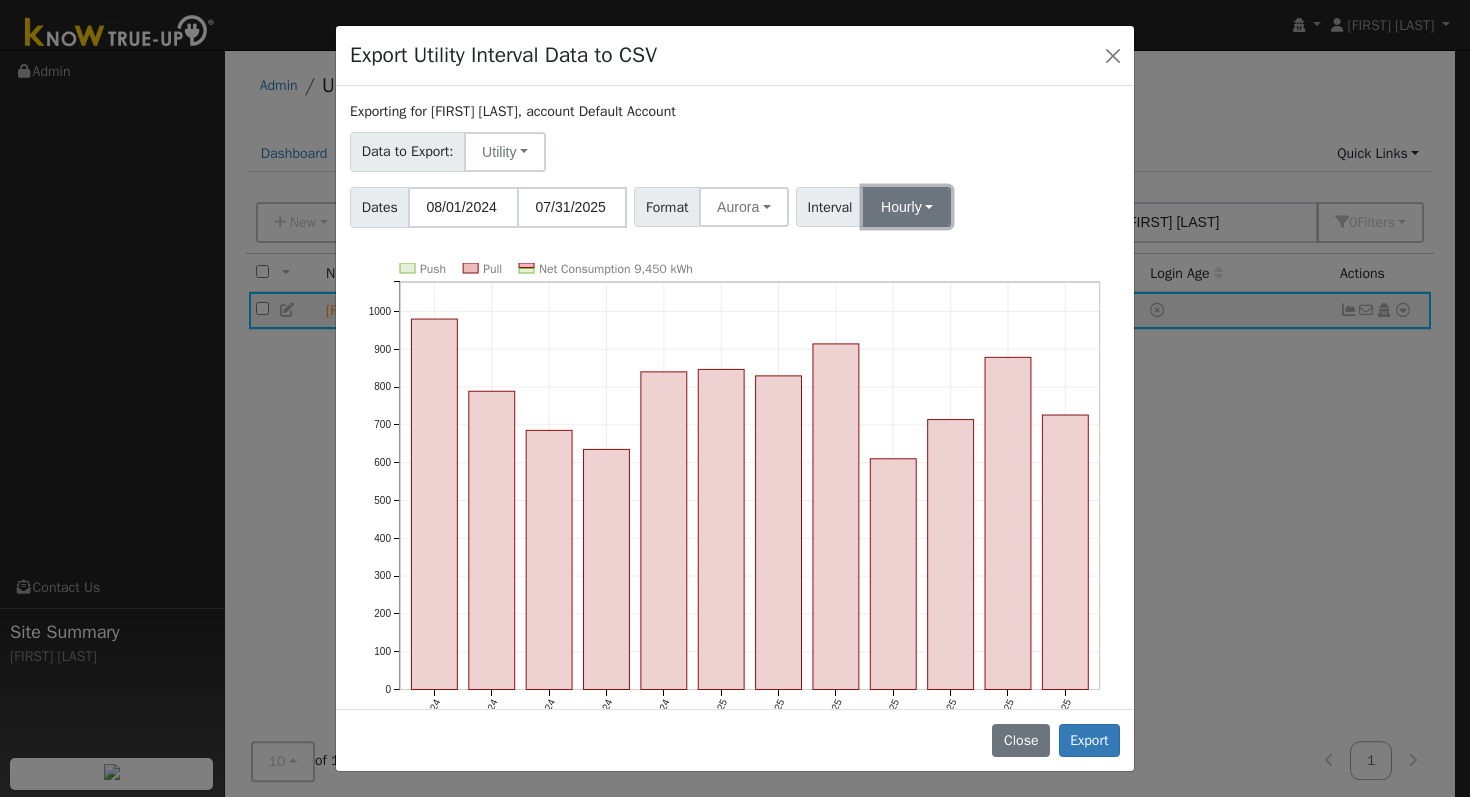 click on "Hourly" at bounding box center [907, 207] 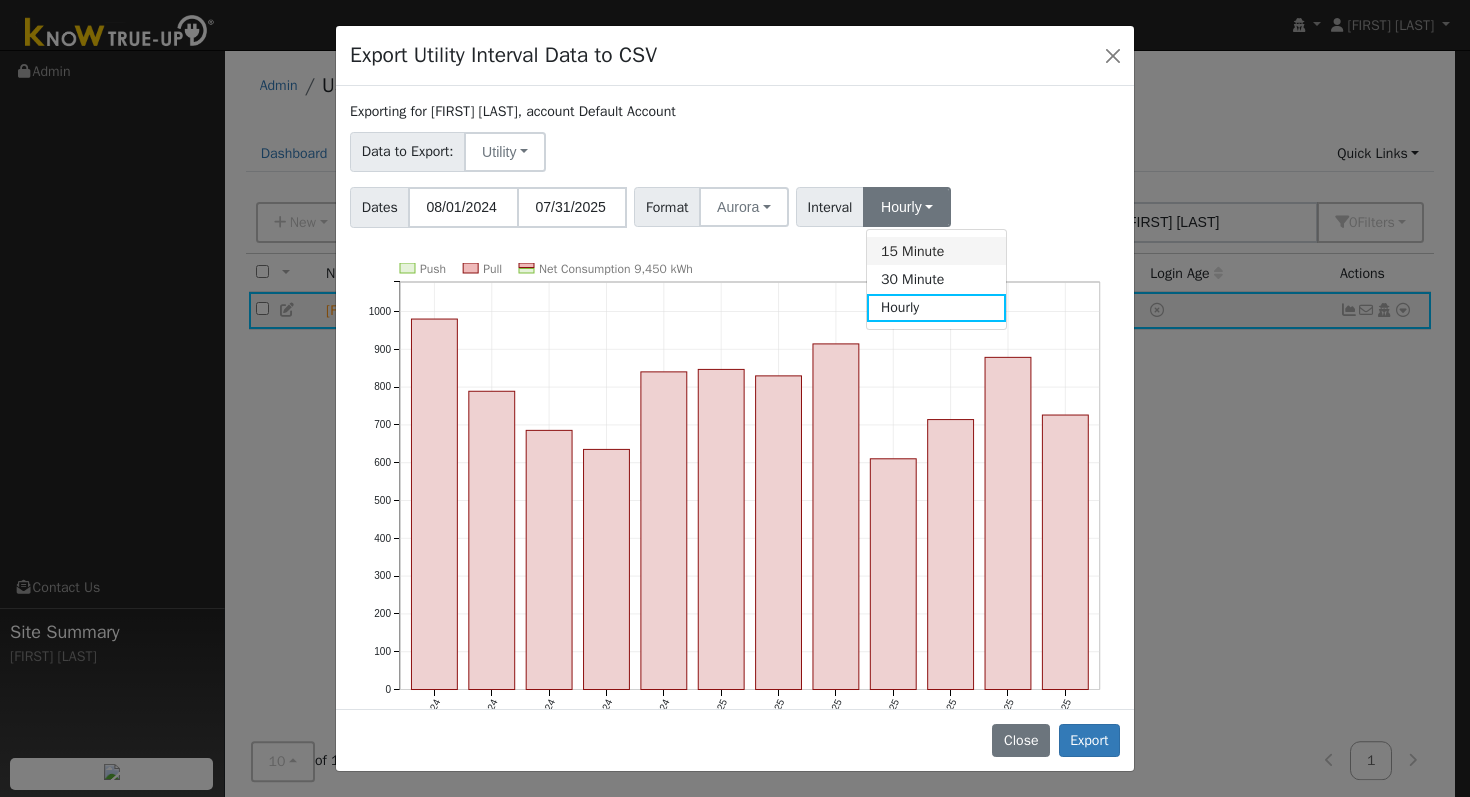 click on "15 Minute" at bounding box center (936, 251) 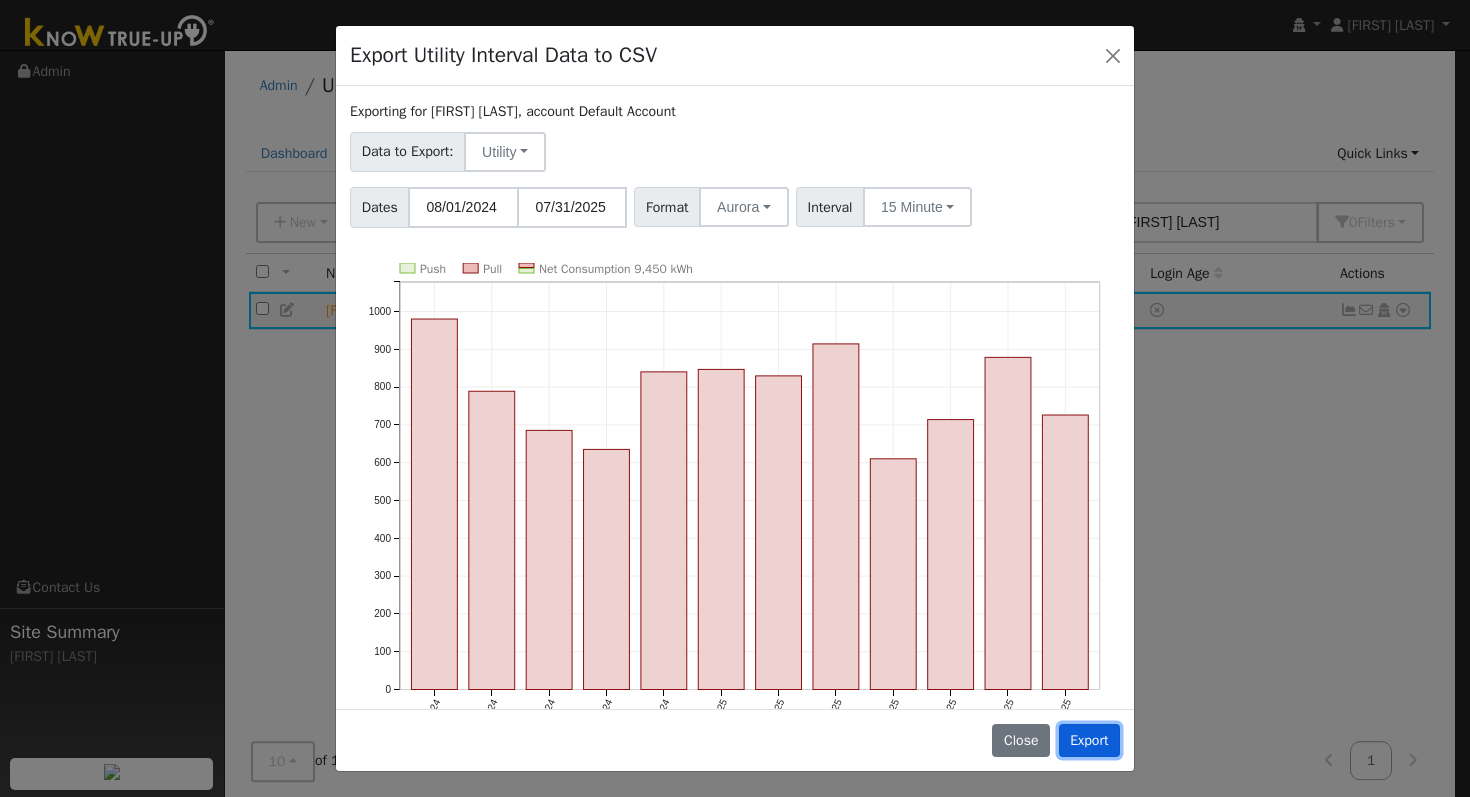 click on "Export" at bounding box center (1089, 741) 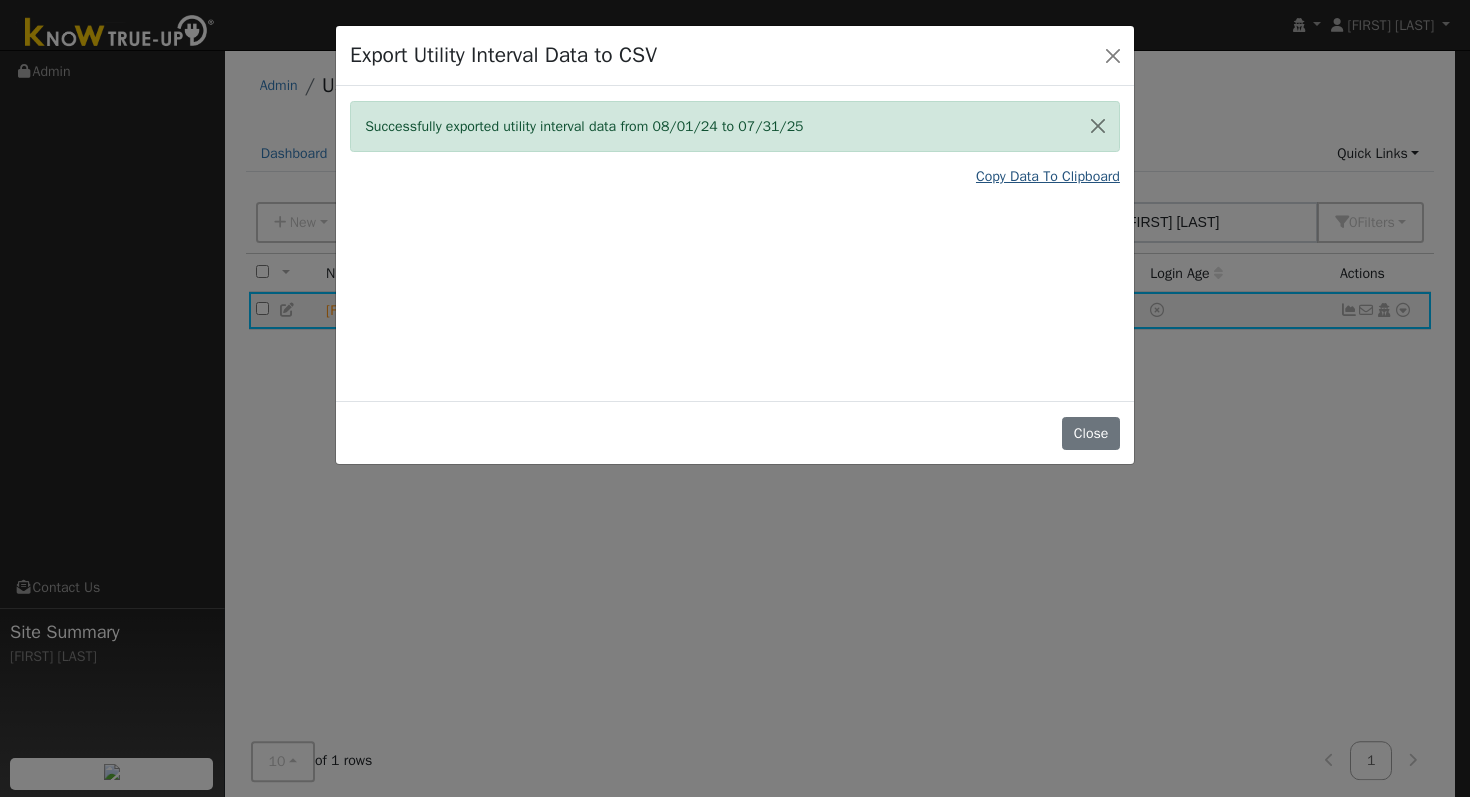 click on "Copy Data To Clipboard" at bounding box center (1048, 176) 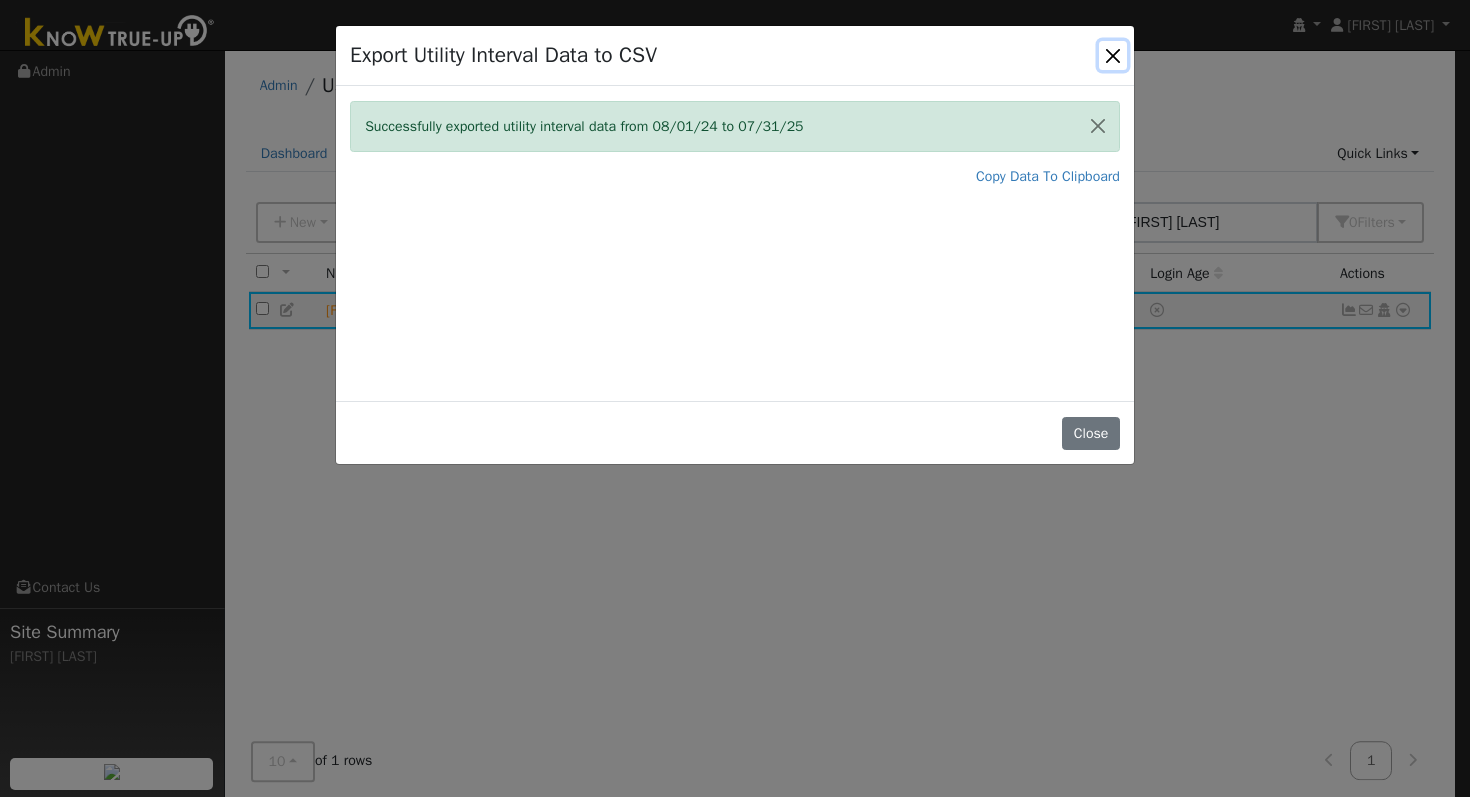 click at bounding box center (1113, 55) 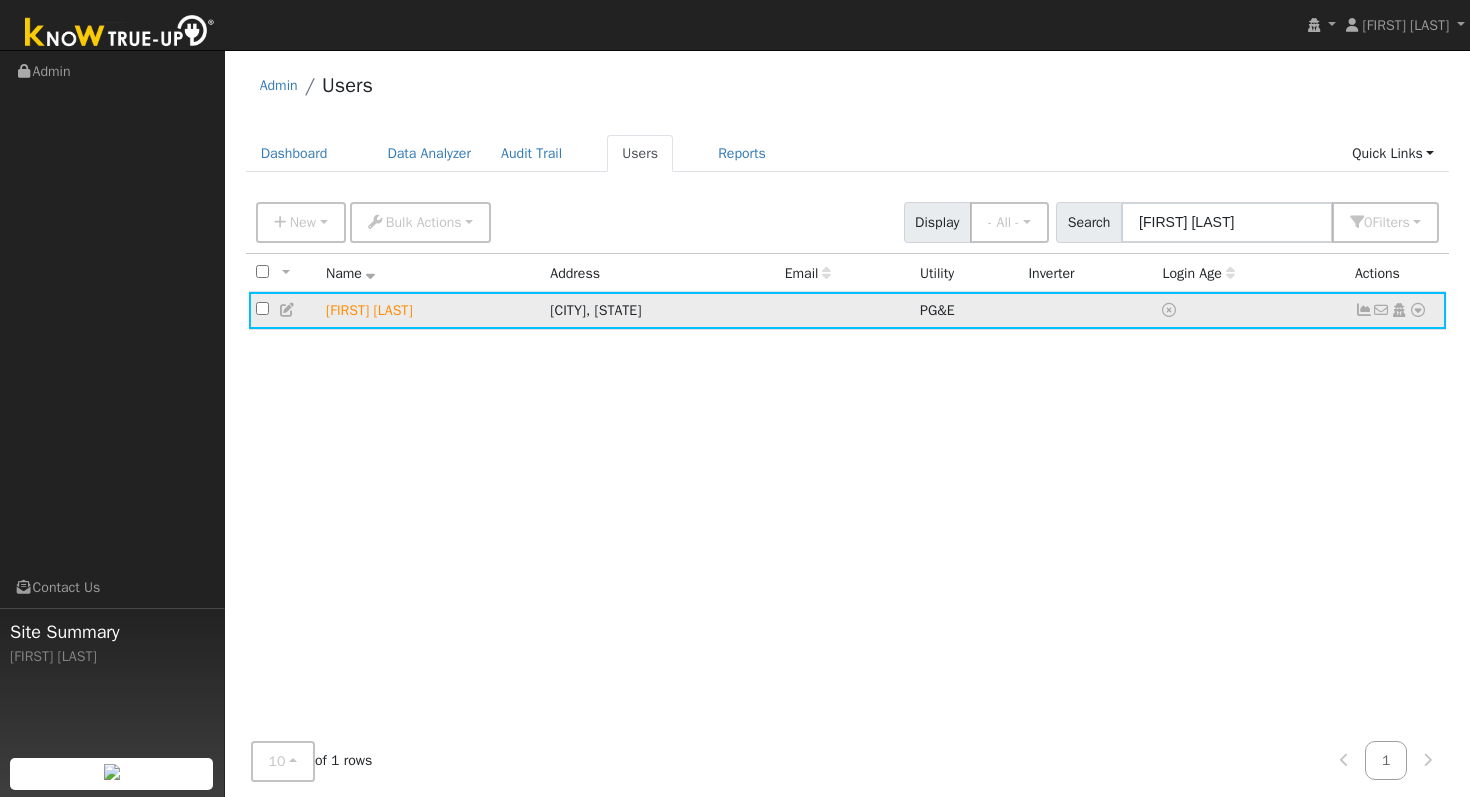 click at bounding box center [1364, 310] 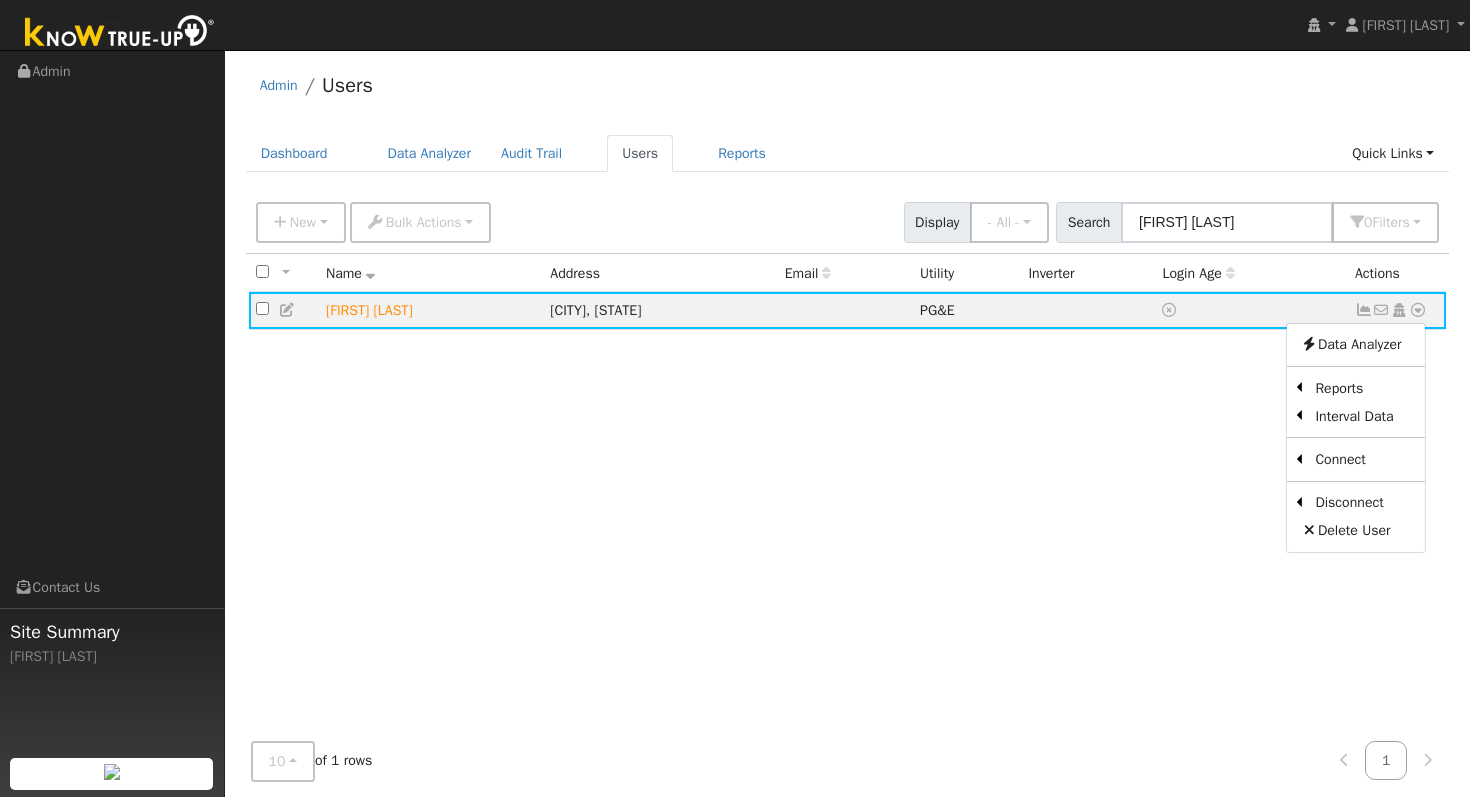 click on "All None All on page None on page  Name  Address  Email  Utility Inverter  Login Age  Actions Michael Chan  Vacaville, CA PG&E    No email address Send Email... Copy a Link Reset Password Open Access  Data Analyzer  Reports Scenario Health Check Energy Audit Account Timeline User Audit Trail  Interval Data Import From CSV Export to CSV  Connect  Solar  Disconnect  Utility  Delete User" at bounding box center (848, 493) 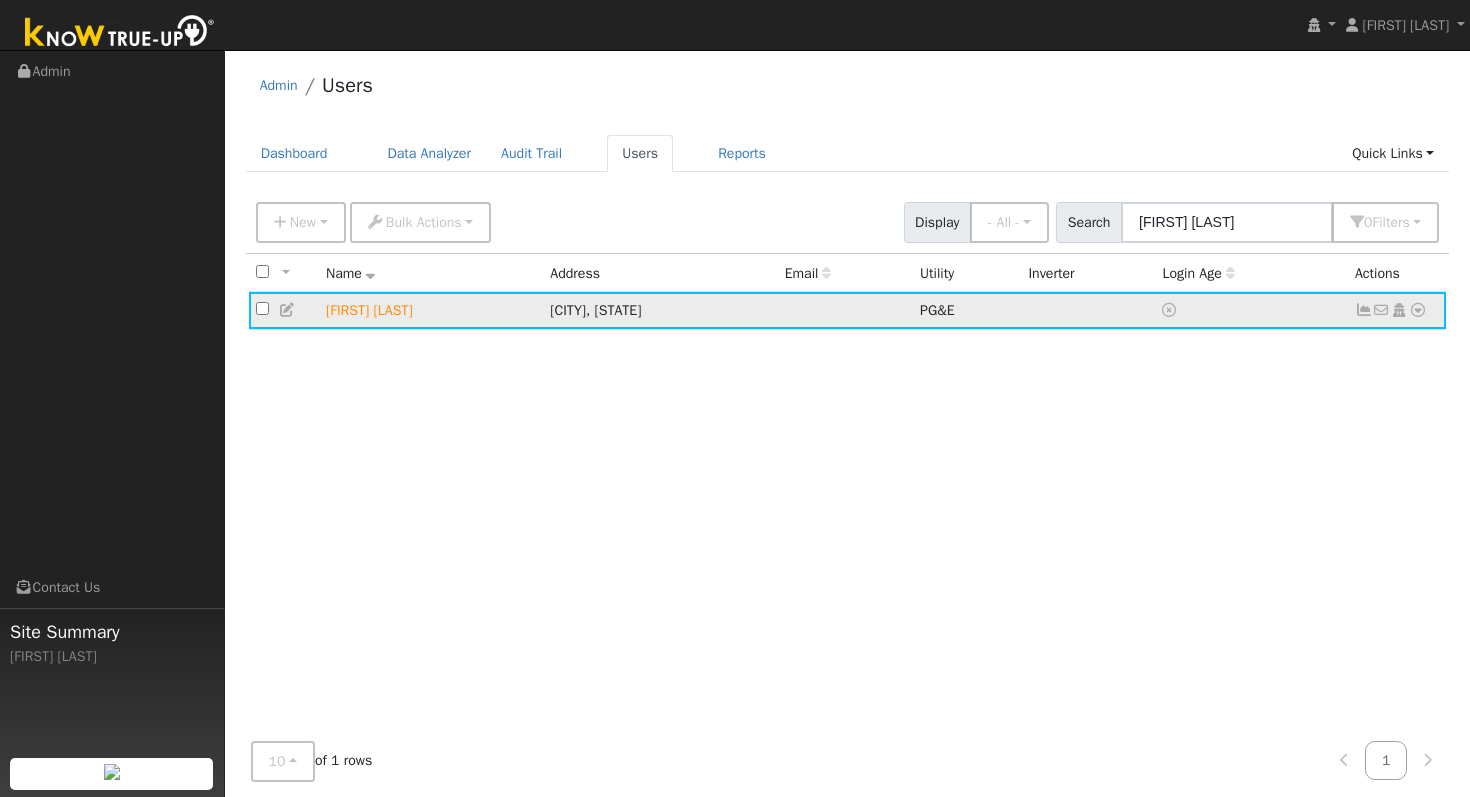 click at bounding box center (1364, 310) 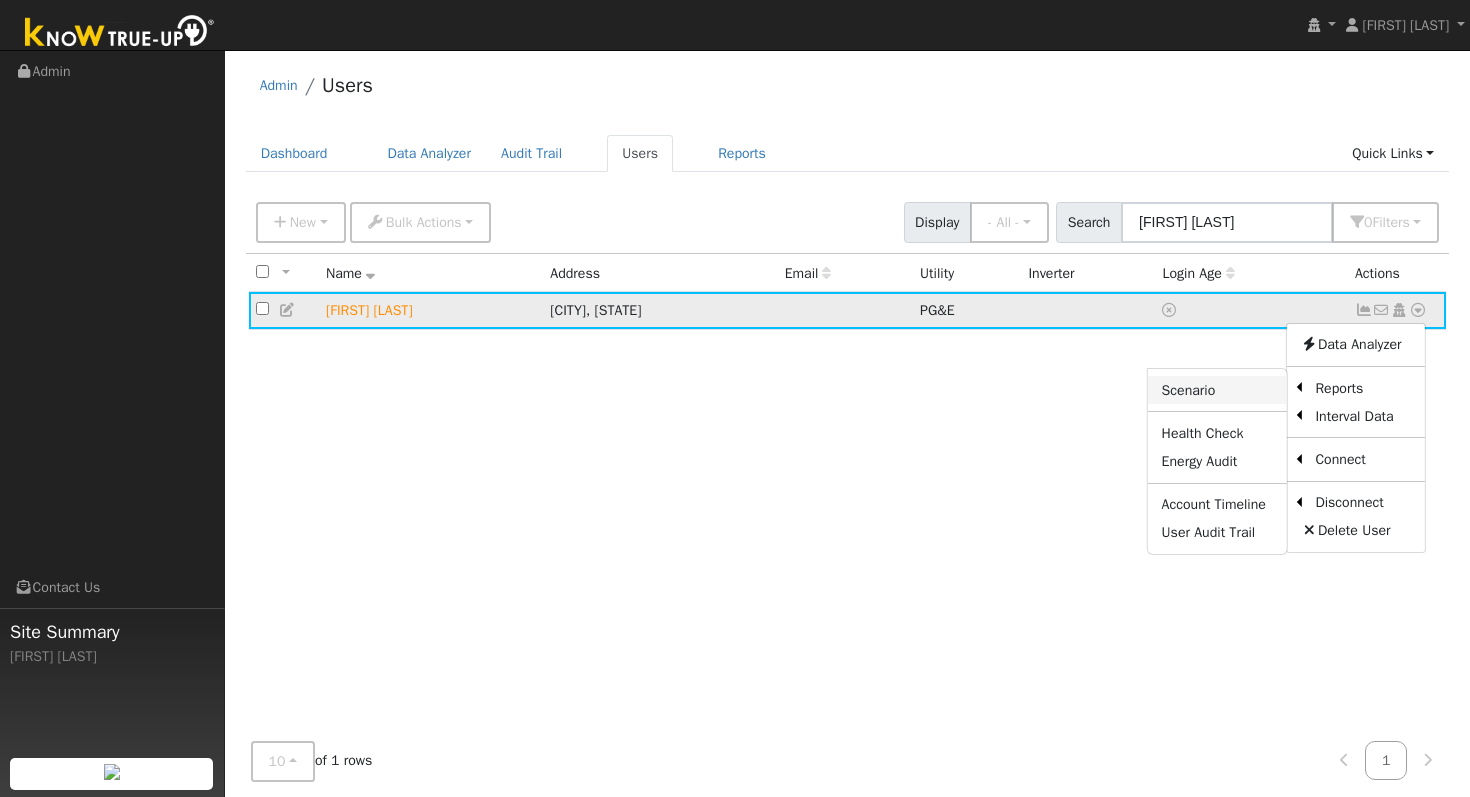 click on "Scenario" at bounding box center [1217, 390] 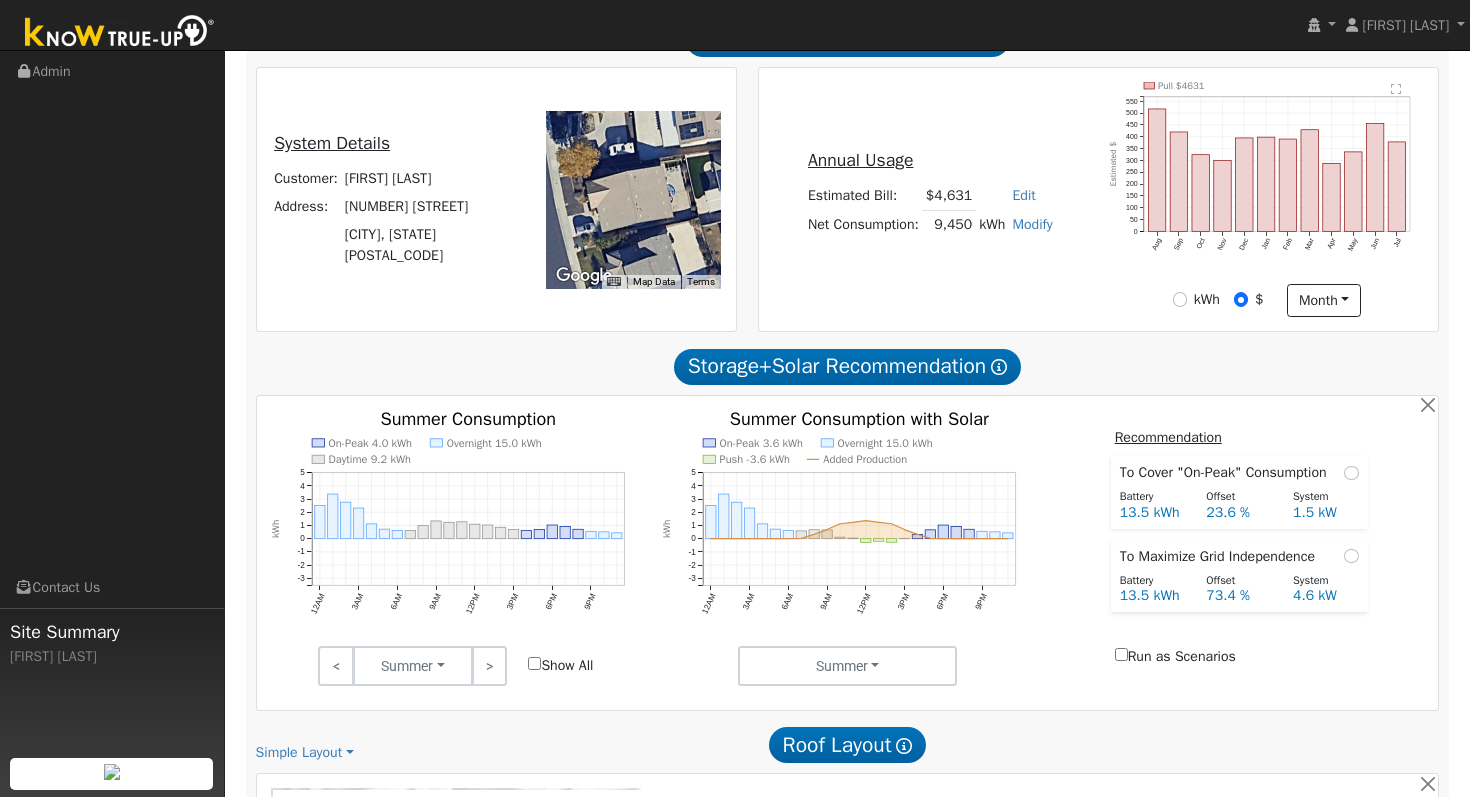 scroll, scrollTop: 419, scrollLeft: 0, axis: vertical 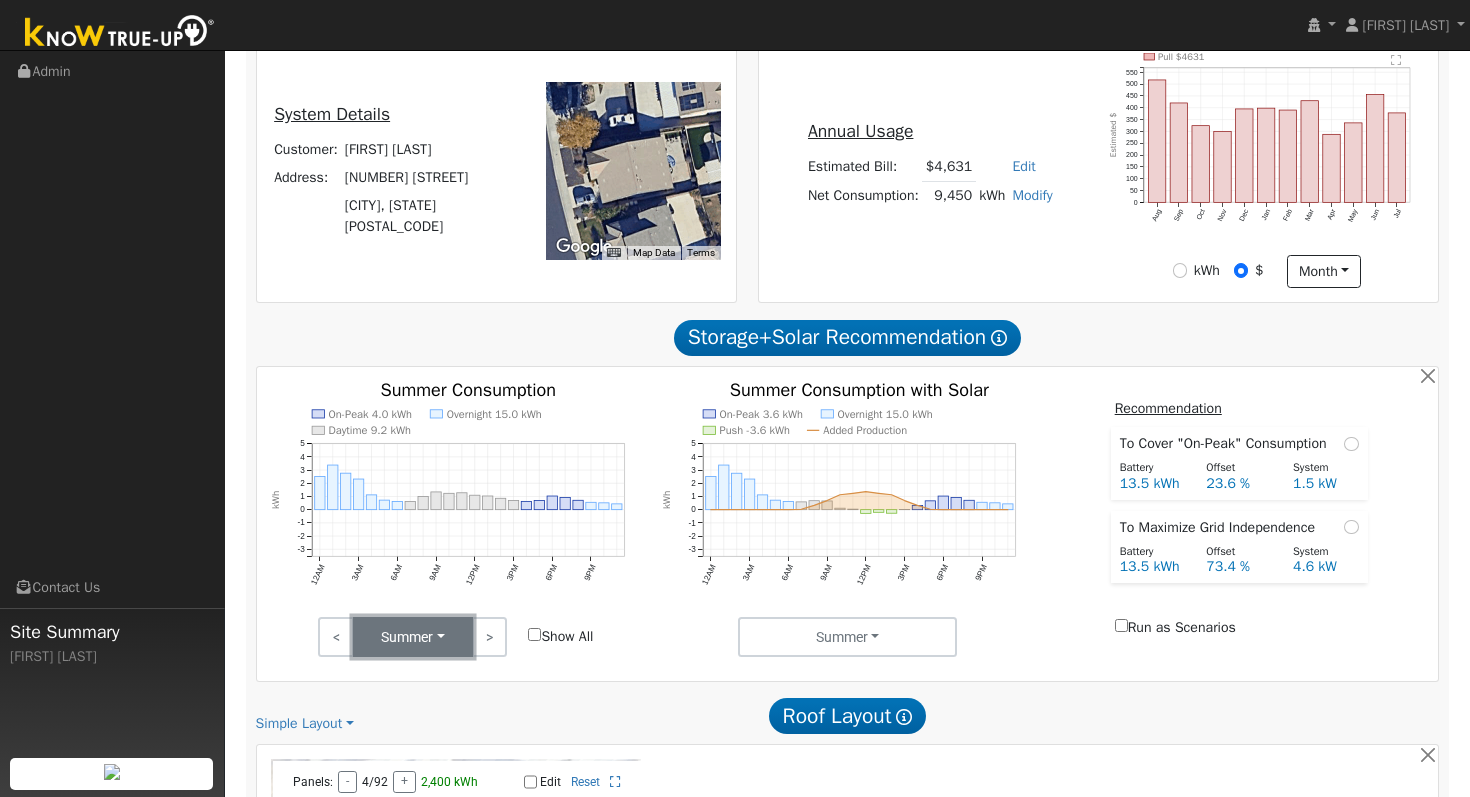 click on "Summer" at bounding box center [413, 637] 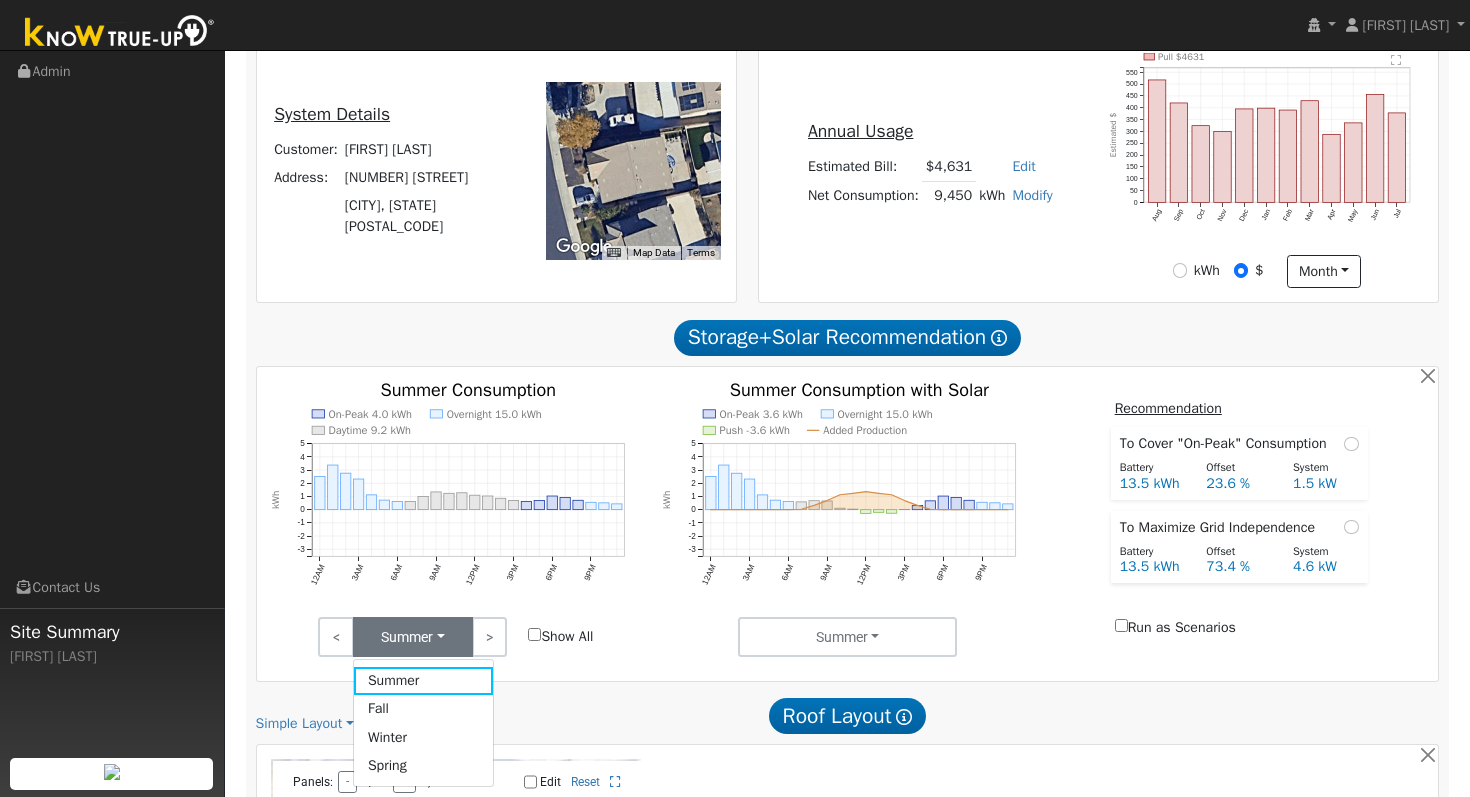 click on "Summer Summer Seasons Months" at bounding box center (848, 637) 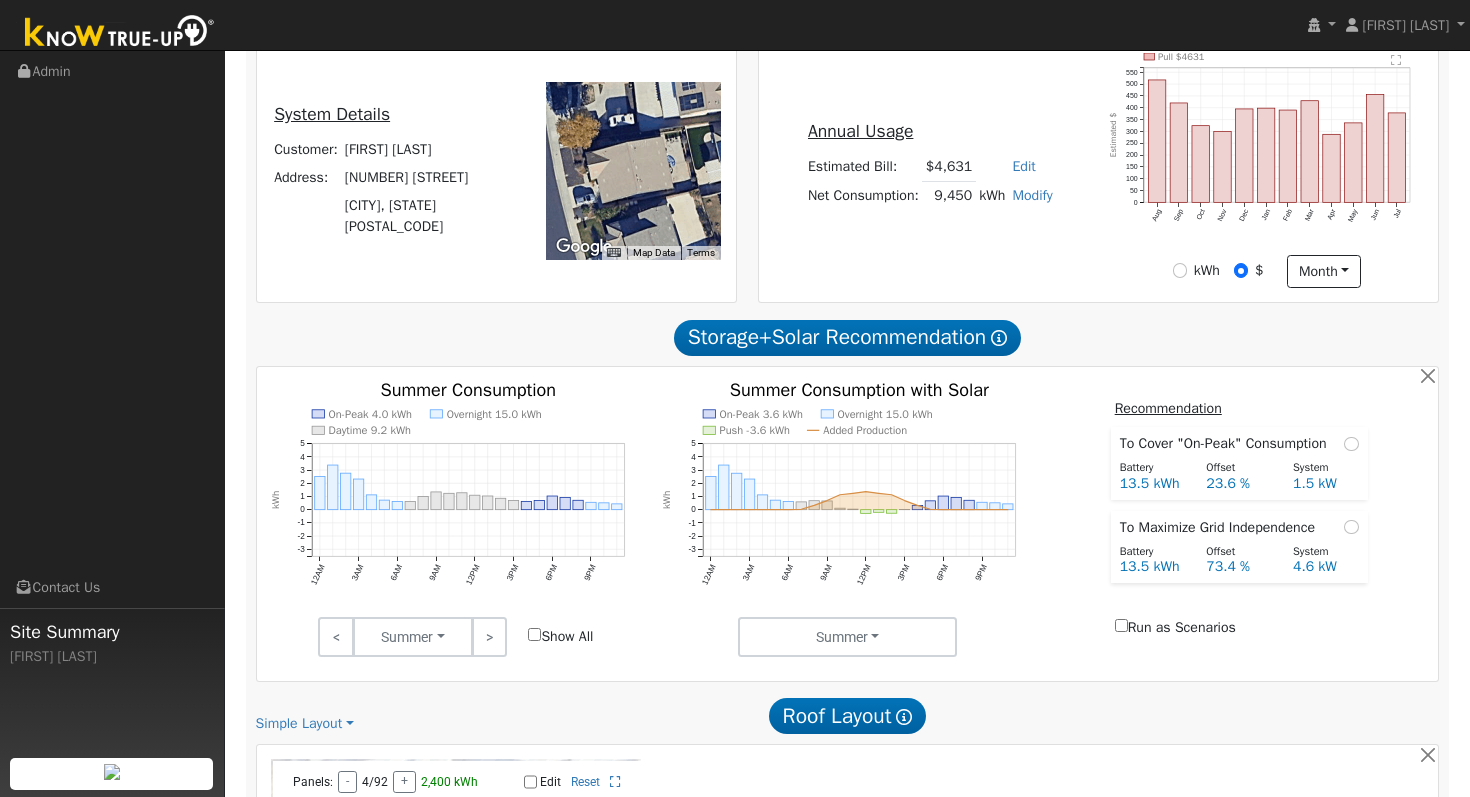 scroll, scrollTop: 0, scrollLeft: 0, axis: both 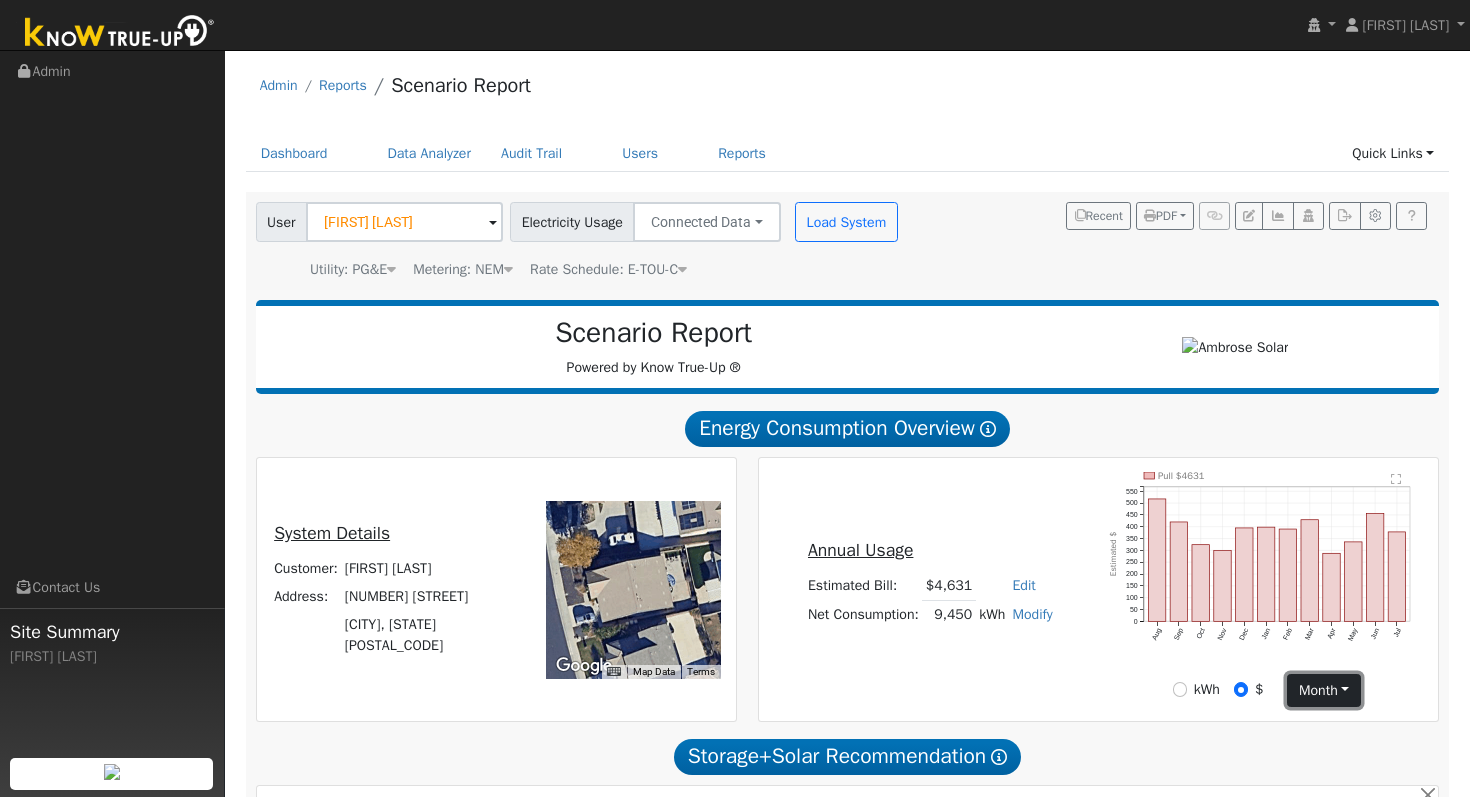 click on "month" at bounding box center [1323, 691] 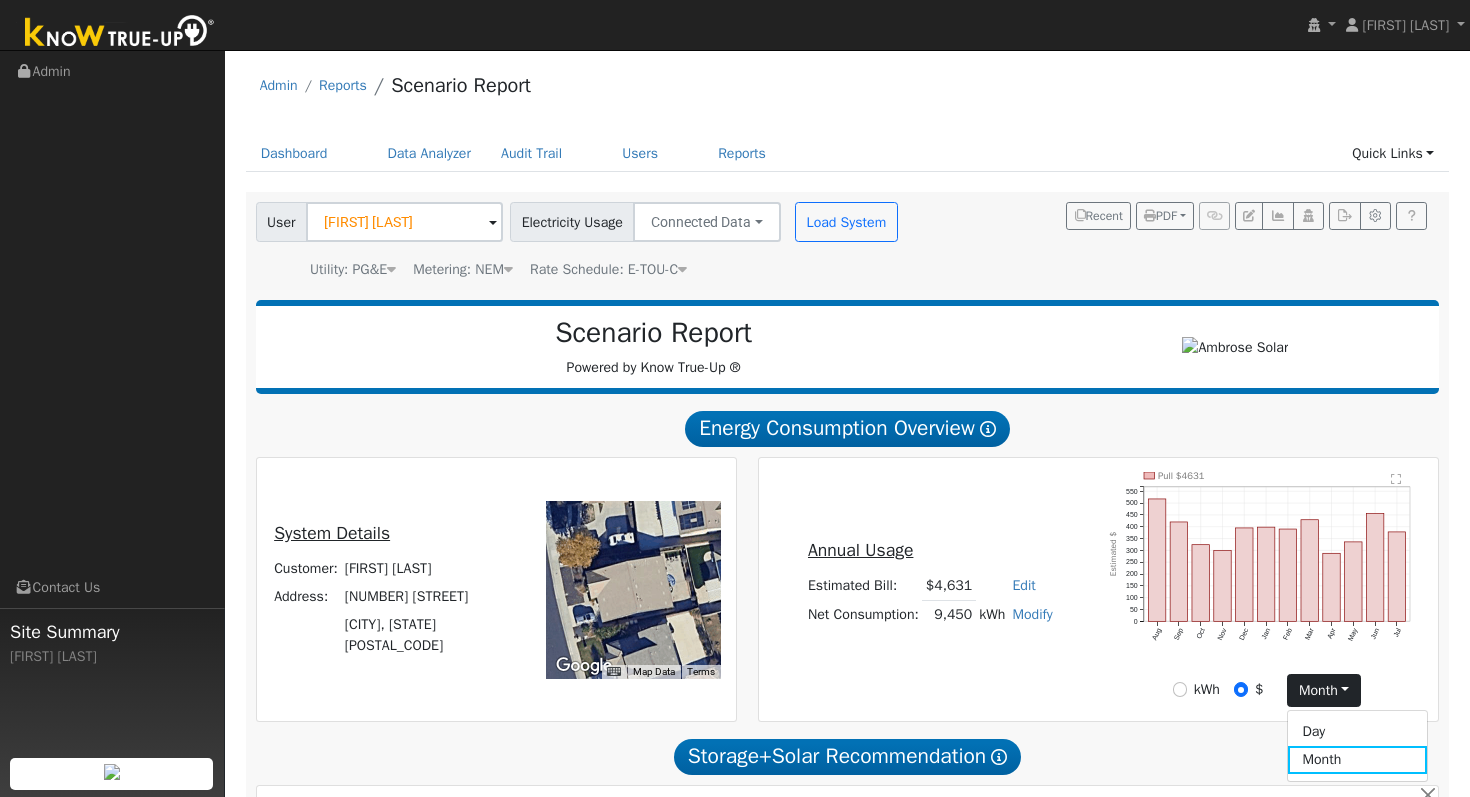 click on "Storage+Solar Recommendation  Show Help" at bounding box center [848, 756] 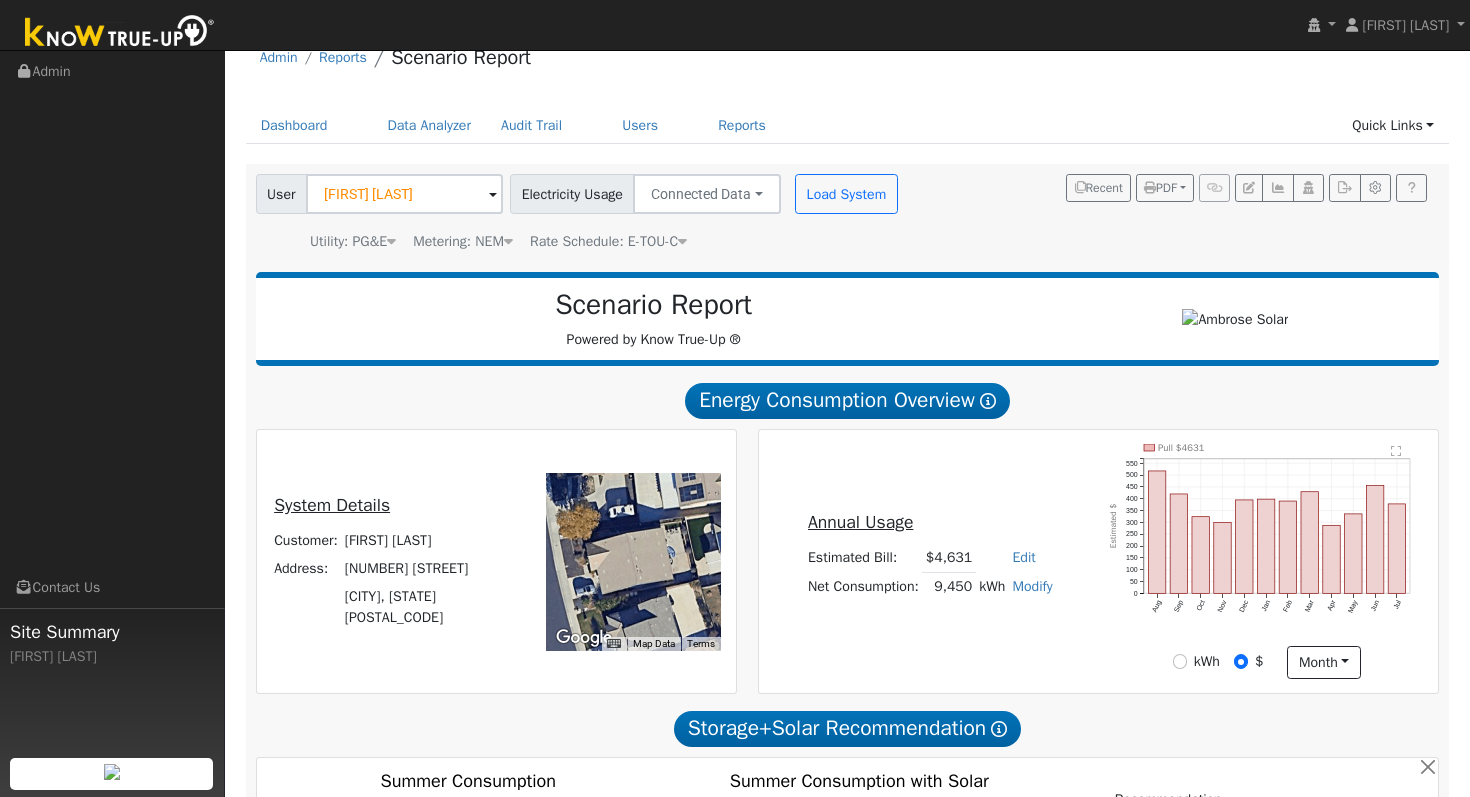 scroll, scrollTop: 23, scrollLeft: 0, axis: vertical 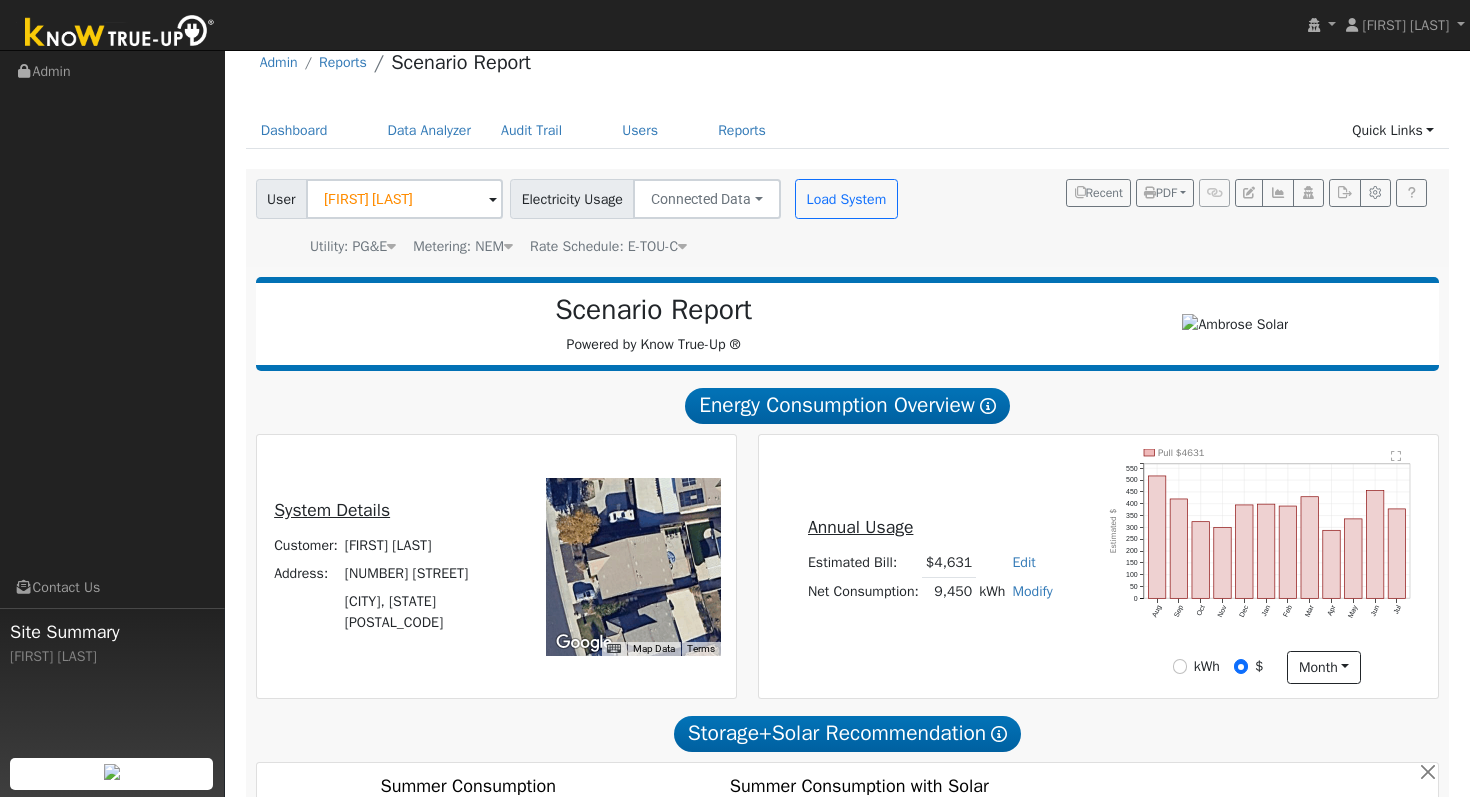 click on "Annual Usage Estimated Bill: $4,631 Edit Estimated Bill $ Annual Net Consumption: 9,450  kWh Modify Add Consumption Add Electric Vehicle  Add Consumption  Current: 9450 kWh Add: + 0 kWh New Total: = 0 kWh Save  Add Electric Vehicle  miles per week Save Pull $4631  Aug Sep Oct Nov Dec Jan Feb Mar Apr May Jun Jul 0 50 100 150 200 250 300 350 400 450 500 550  Estimated $ onclick="" onclick="" onclick="" onclick="" onclick="" onclick="" onclick="" onclick="" onclick="" onclick="" onclick="" onclick="" onclick="" onclick="" onclick="" onclick="" onclick="" onclick="" onclick="" onclick="" onclick="" onclick="" onclick="" onclick=""  kWh  $ month Day Month" at bounding box center [1099, 566] 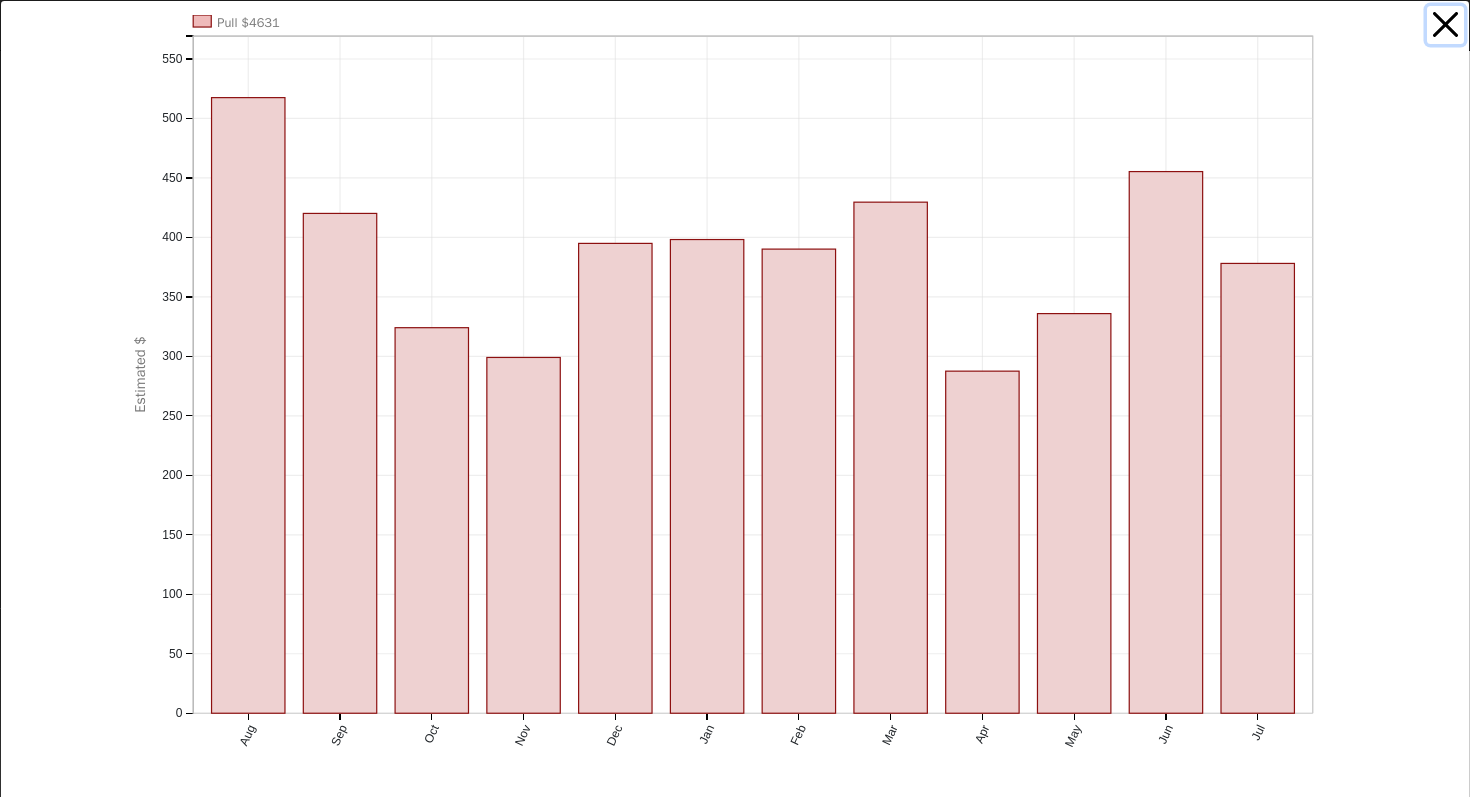 click at bounding box center (1446, 25) 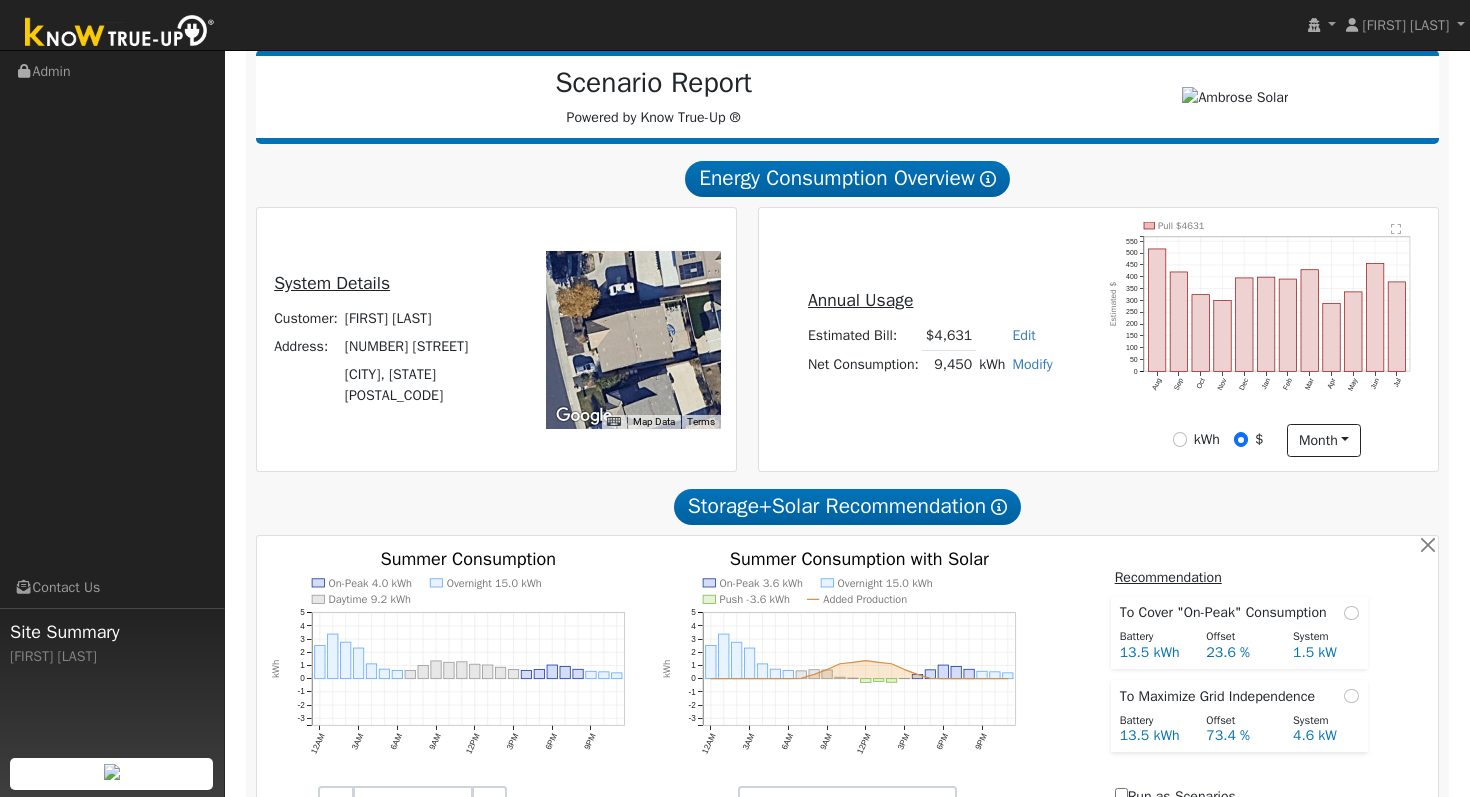 scroll, scrollTop: 0, scrollLeft: 0, axis: both 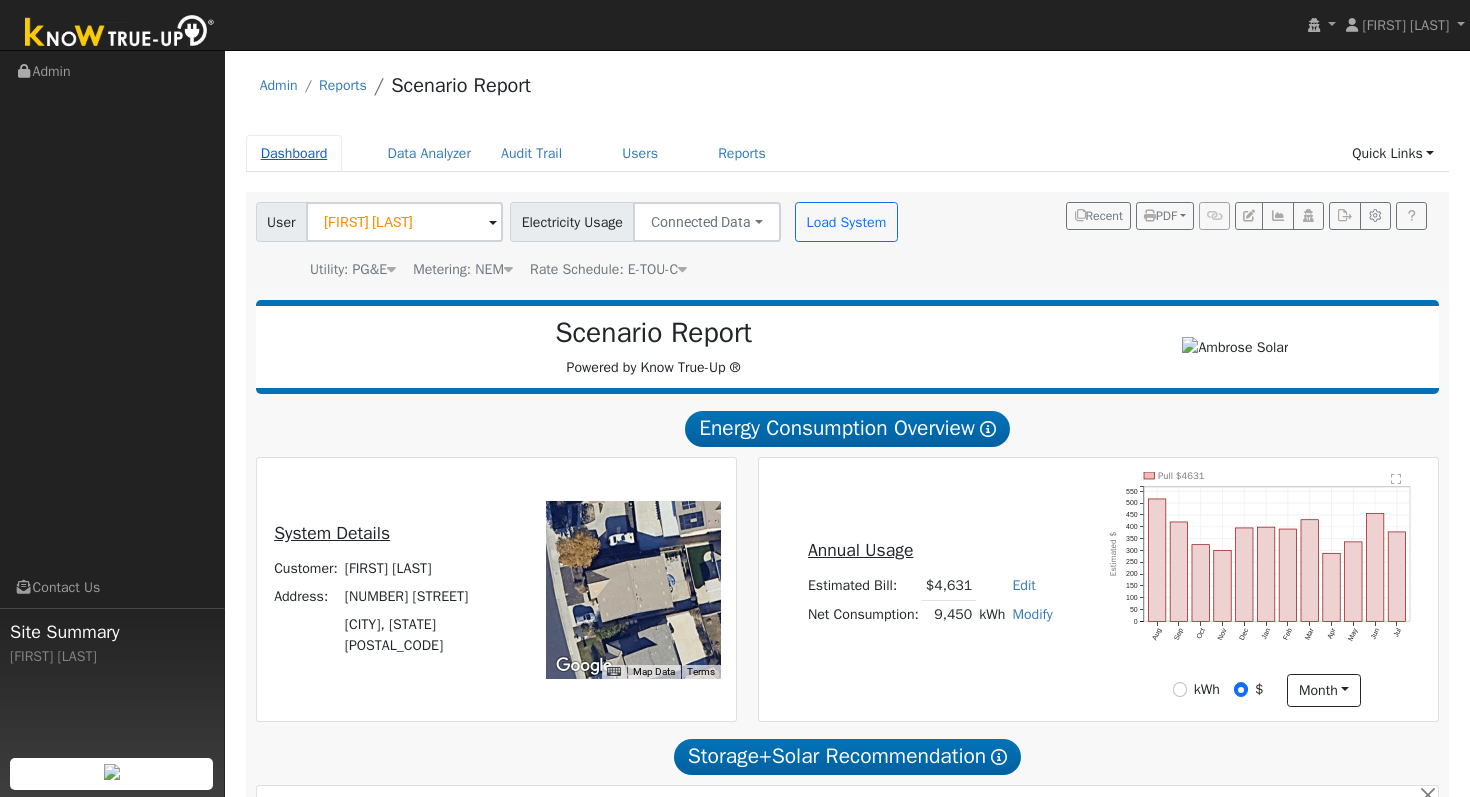 click on "Dashboard" at bounding box center [294, 153] 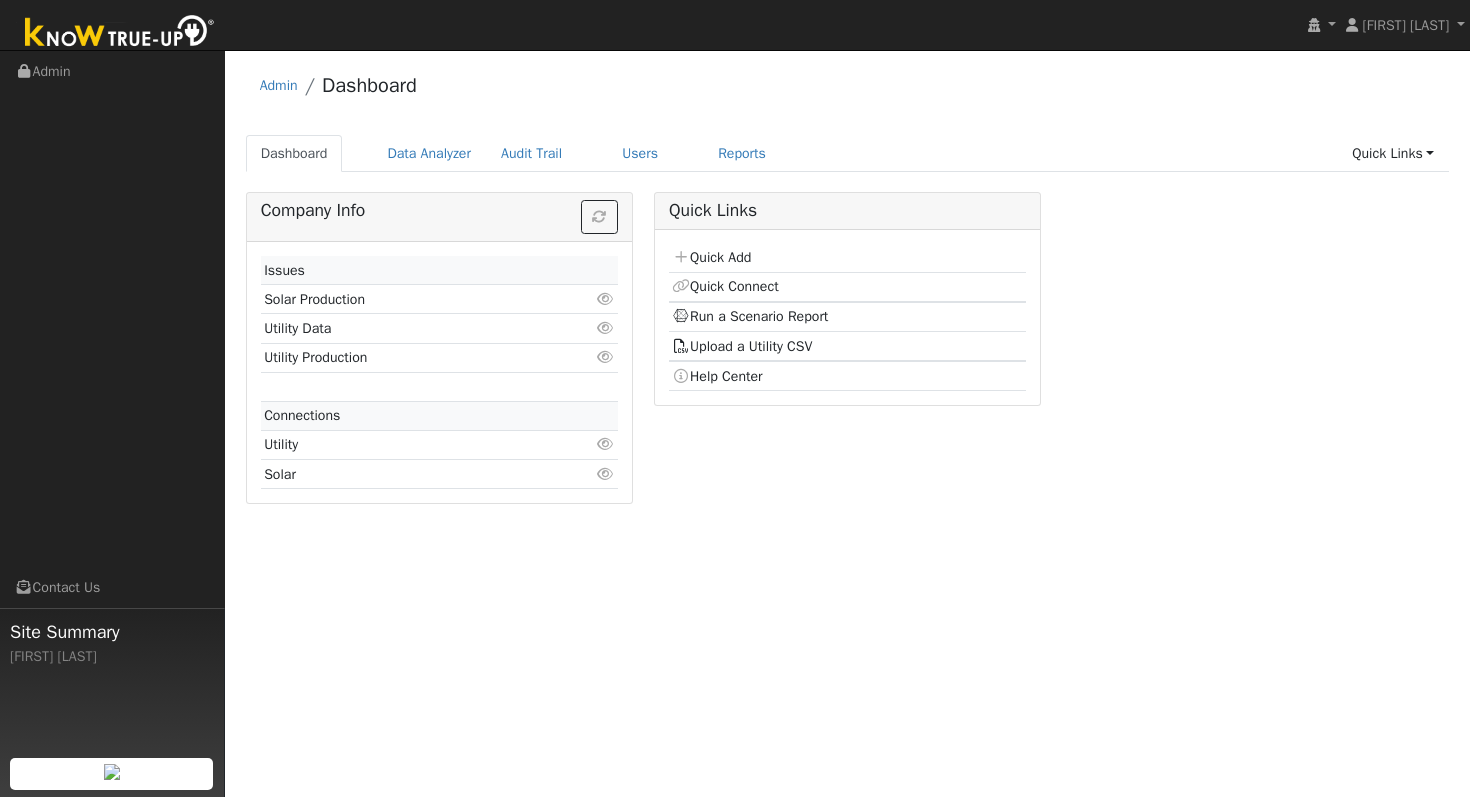 scroll, scrollTop: 0, scrollLeft: 0, axis: both 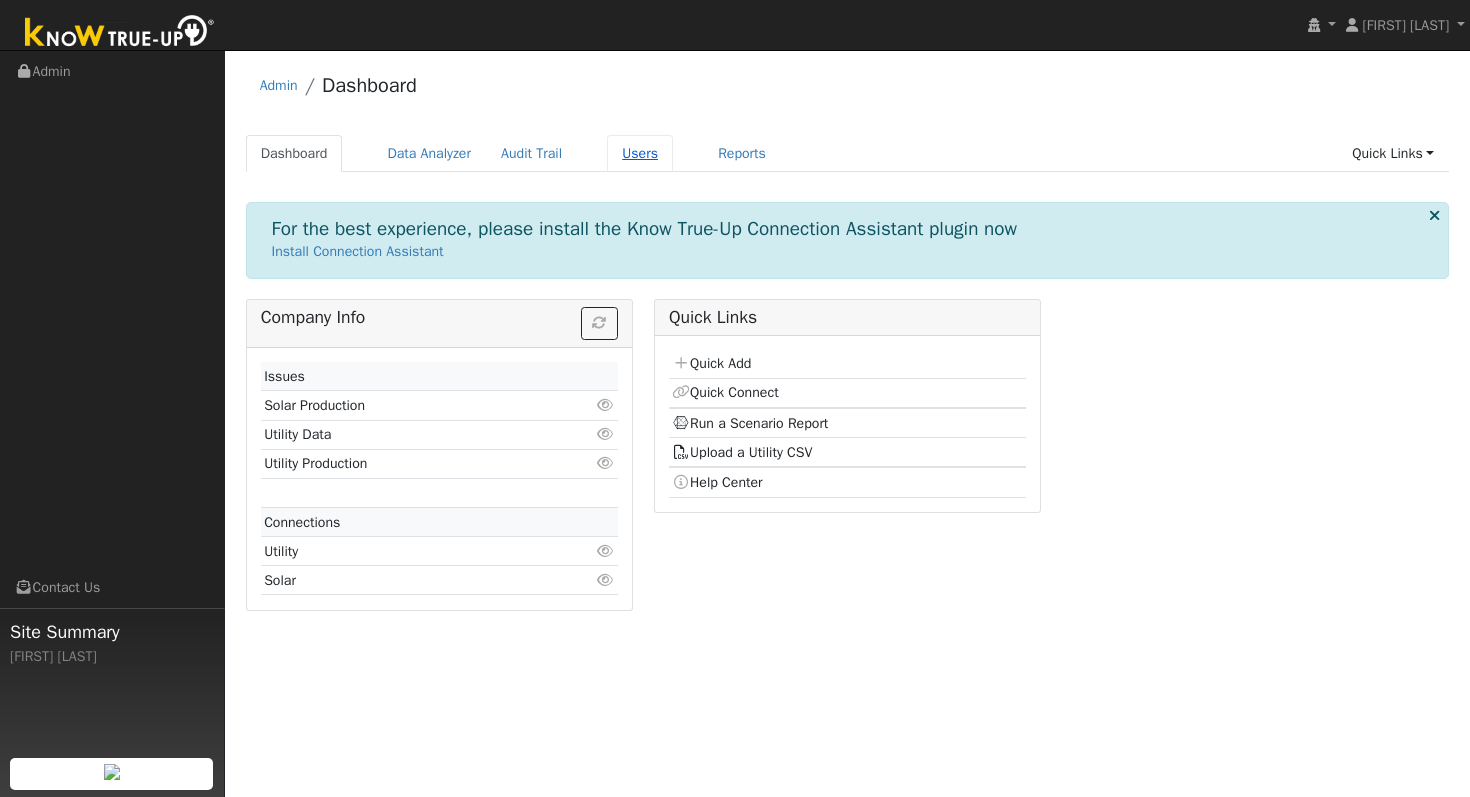 click on "Users" at bounding box center [640, 153] 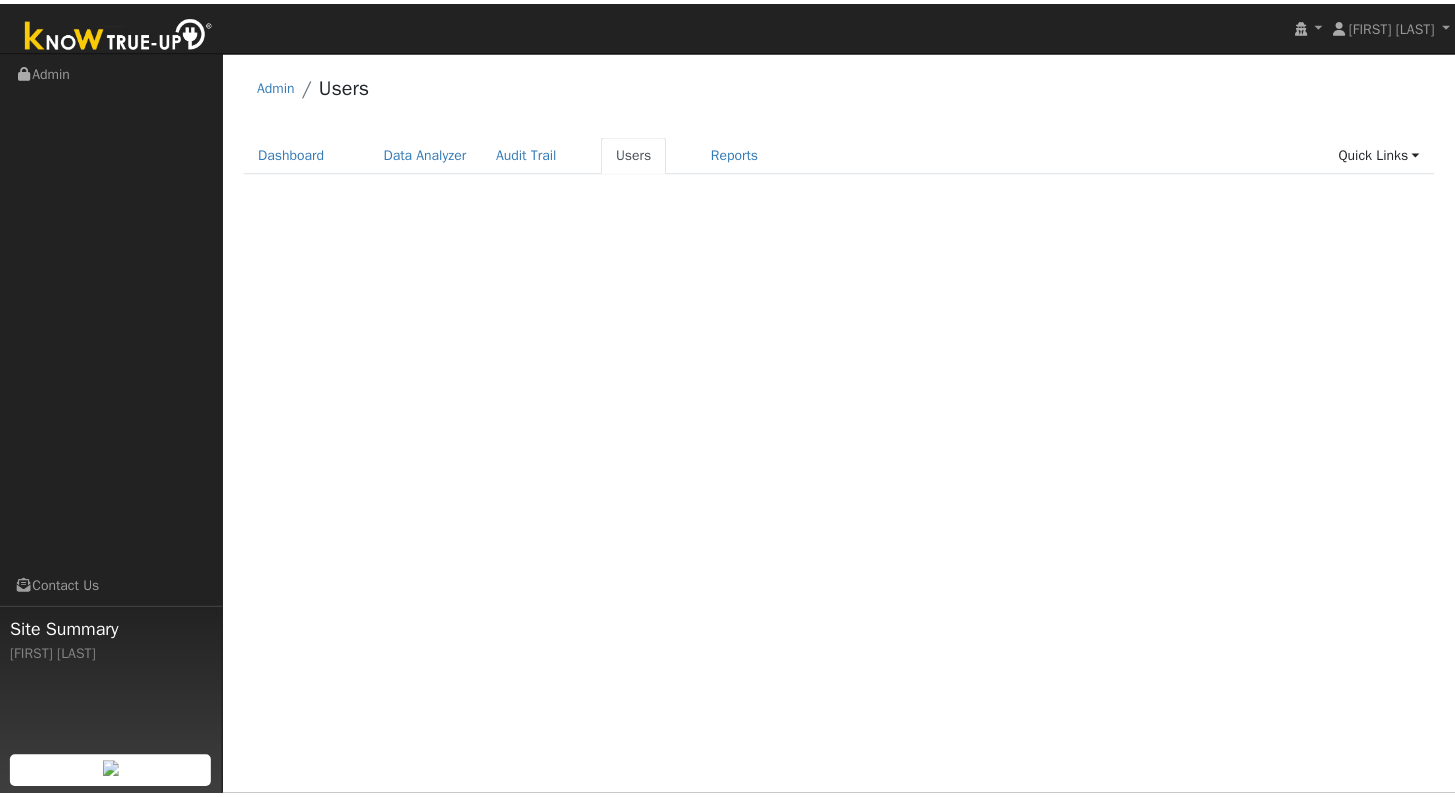 scroll, scrollTop: 0, scrollLeft: 0, axis: both 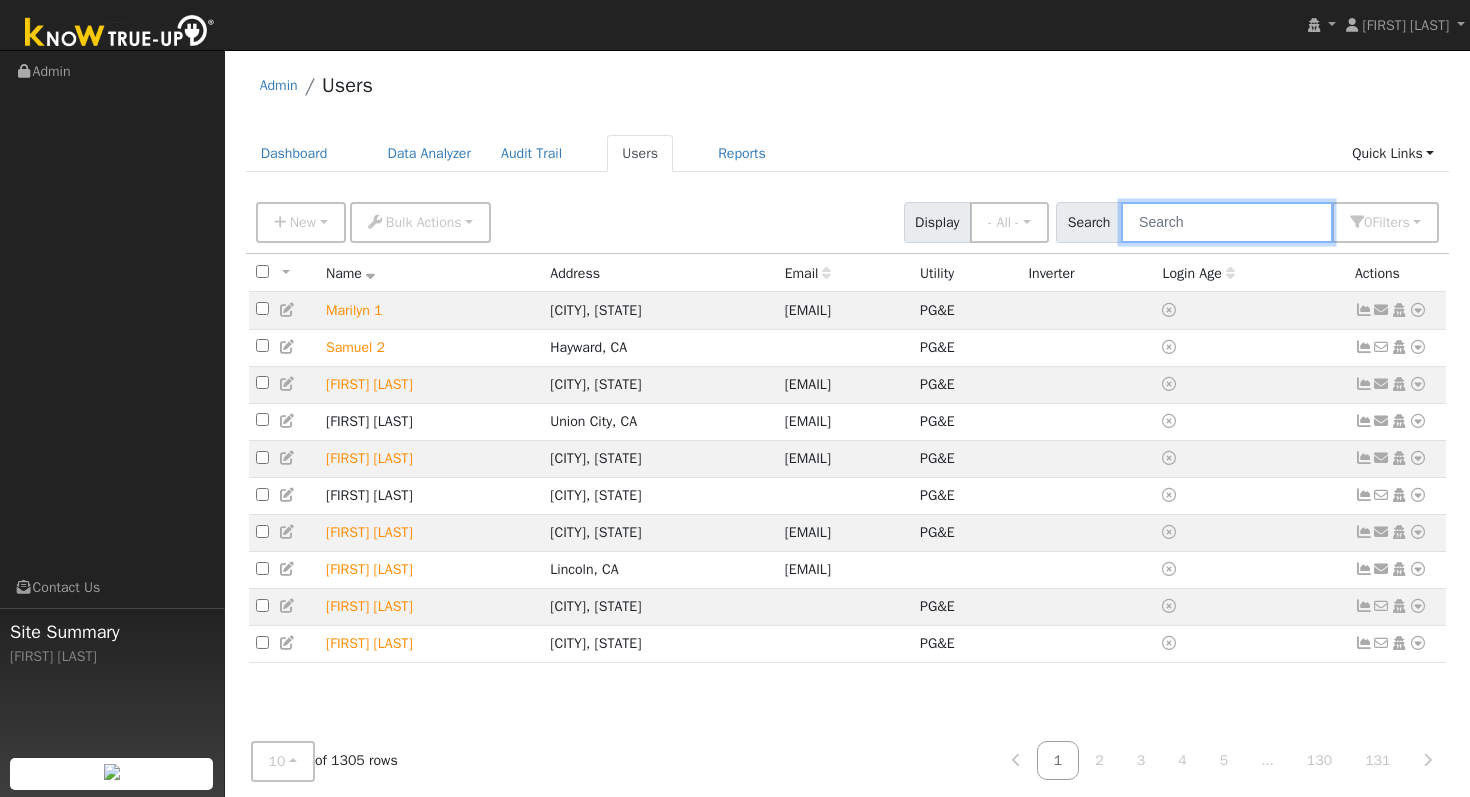 click at bounding box center (1227, 222) 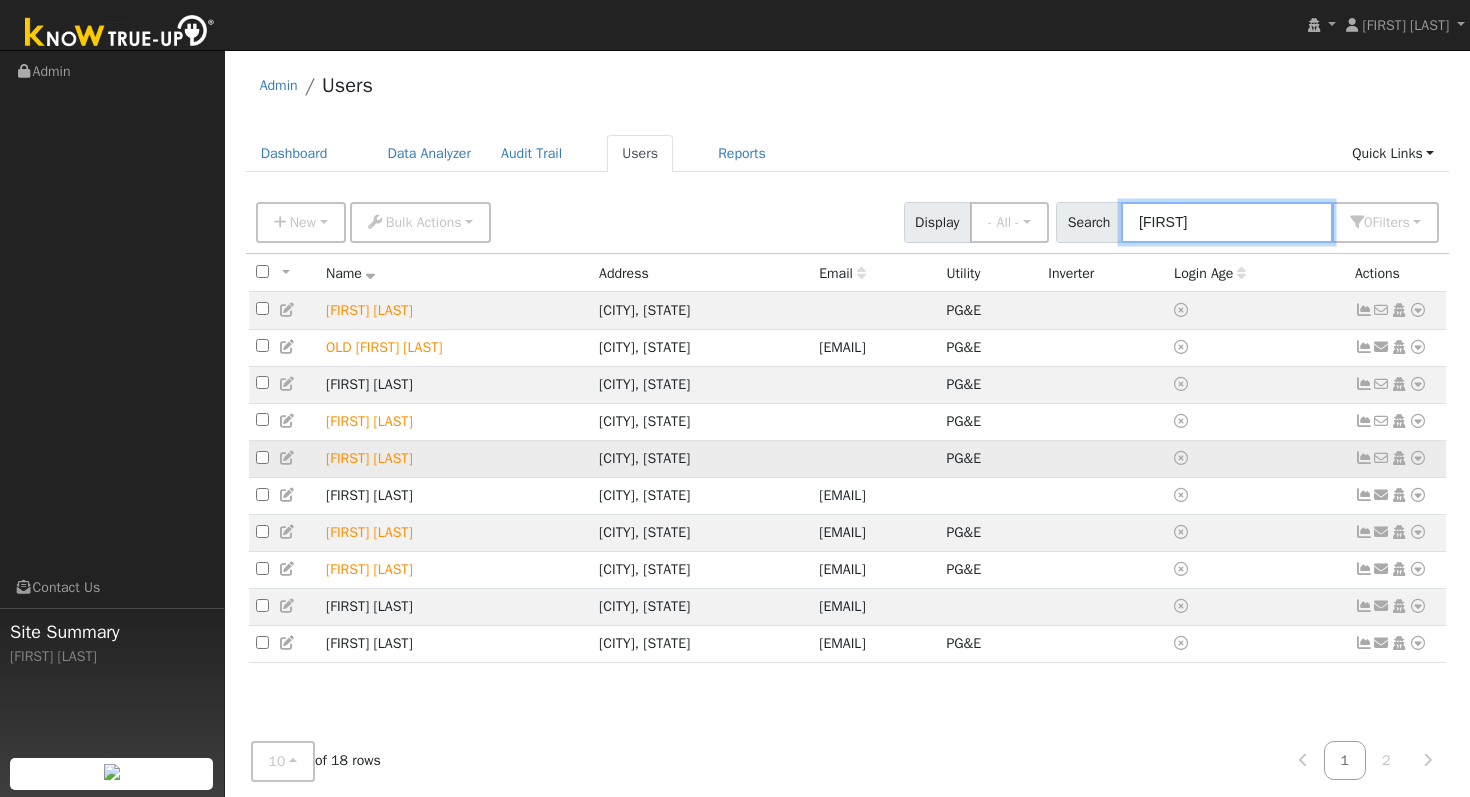 type on "[FIRST]" 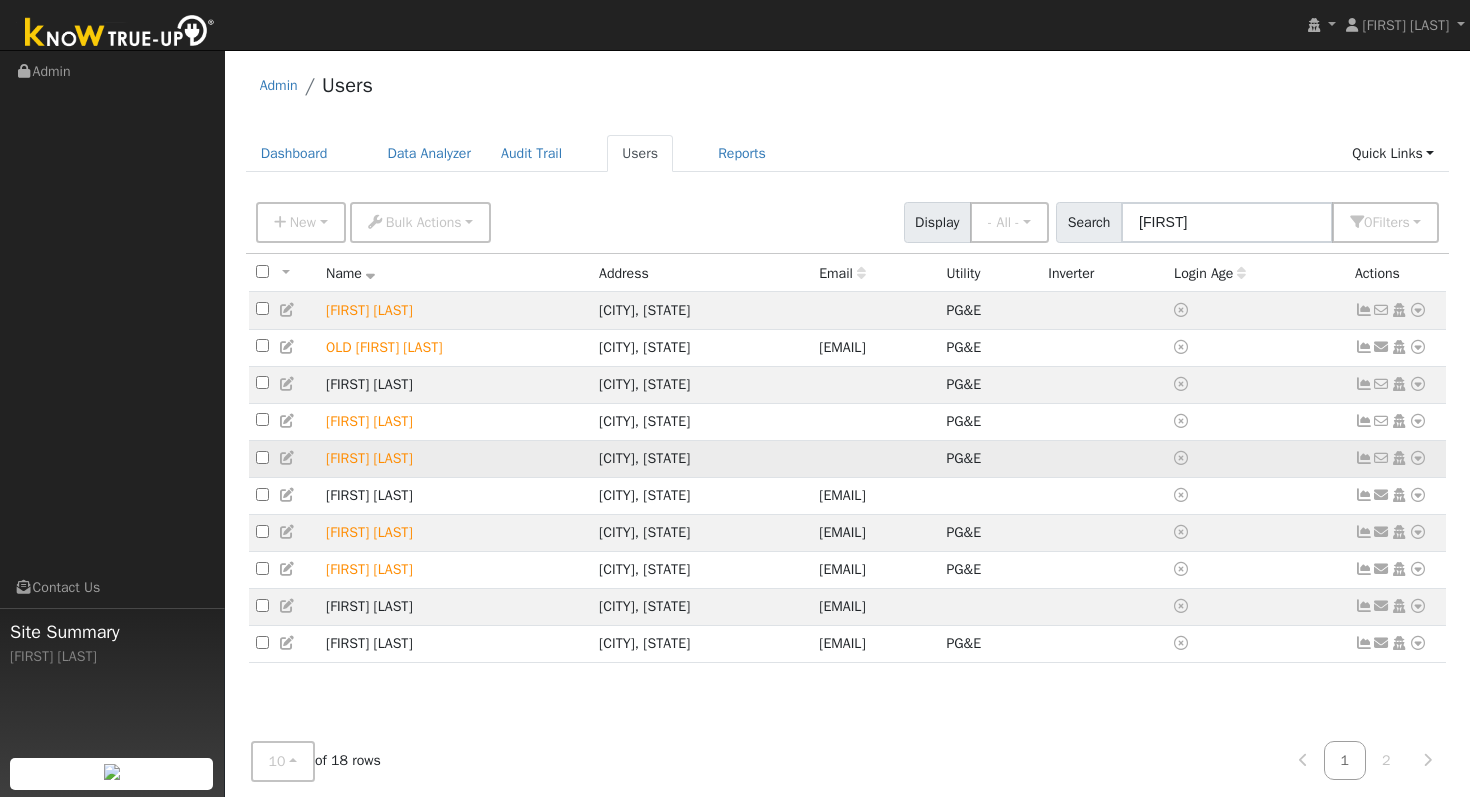 click at bounding box center (1364, 458) 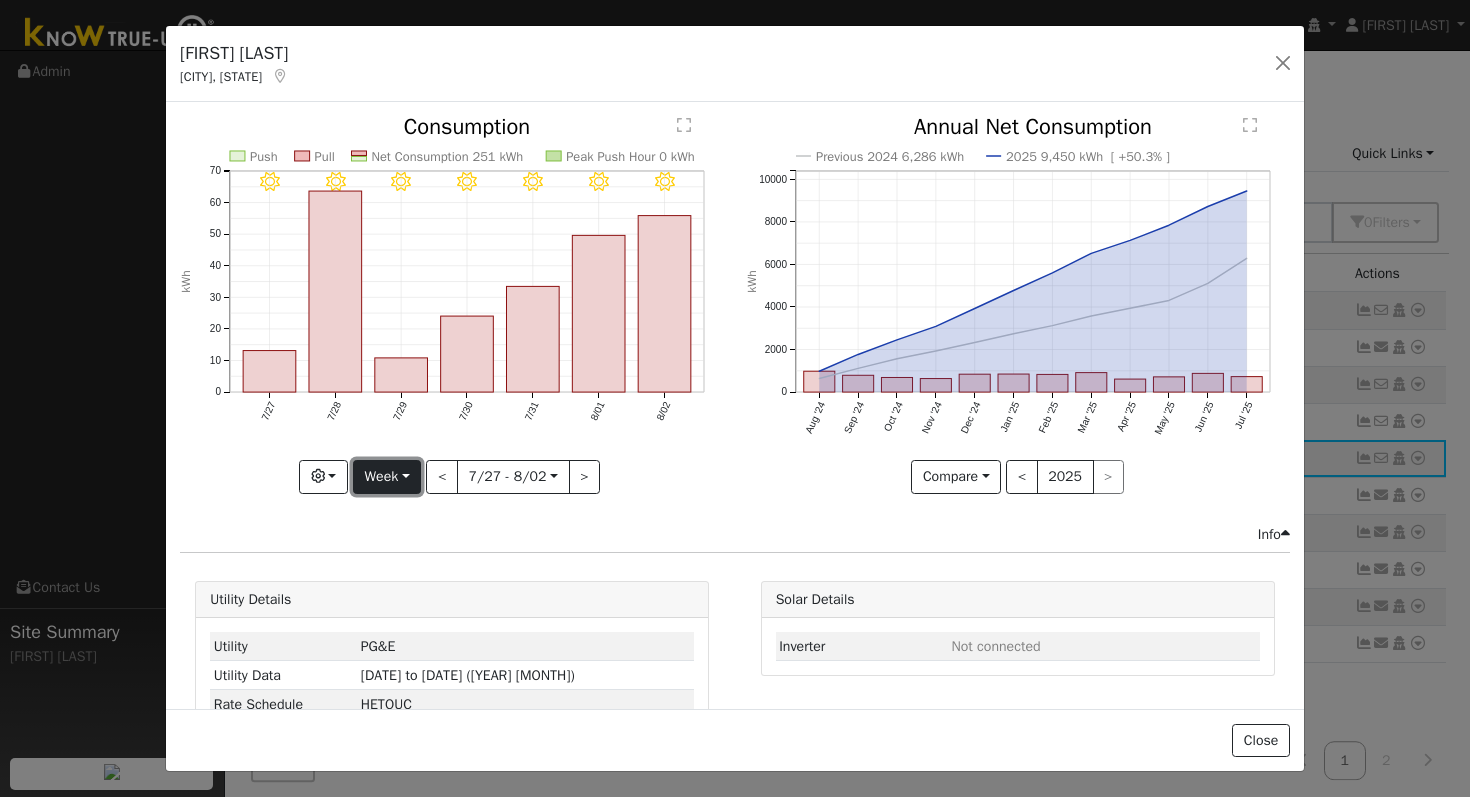 click on "Week" at bounding box center [387, 477] 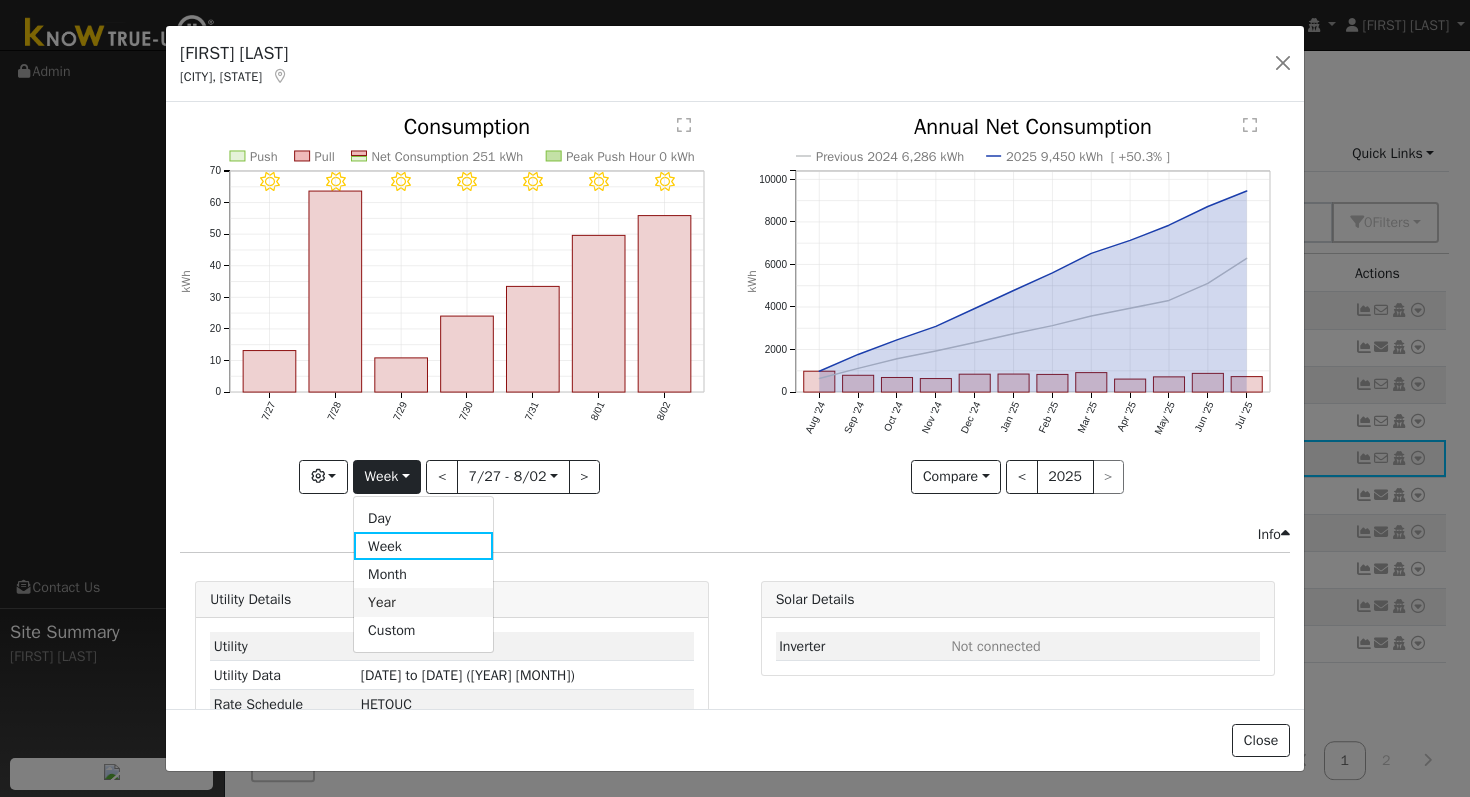 click on "Year" at bounding box center [423, 602] 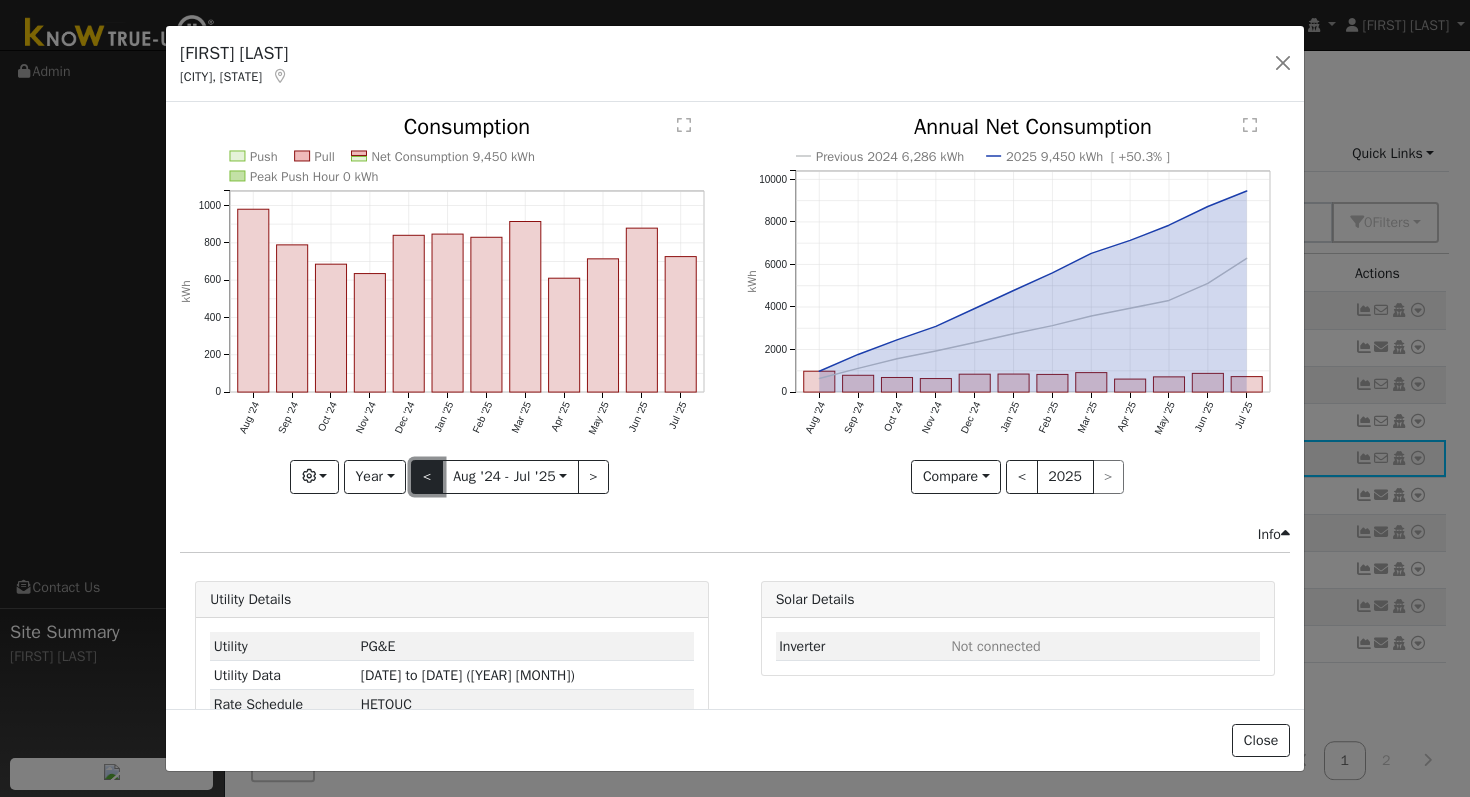 click on "<" at bounding box center [427, 477] 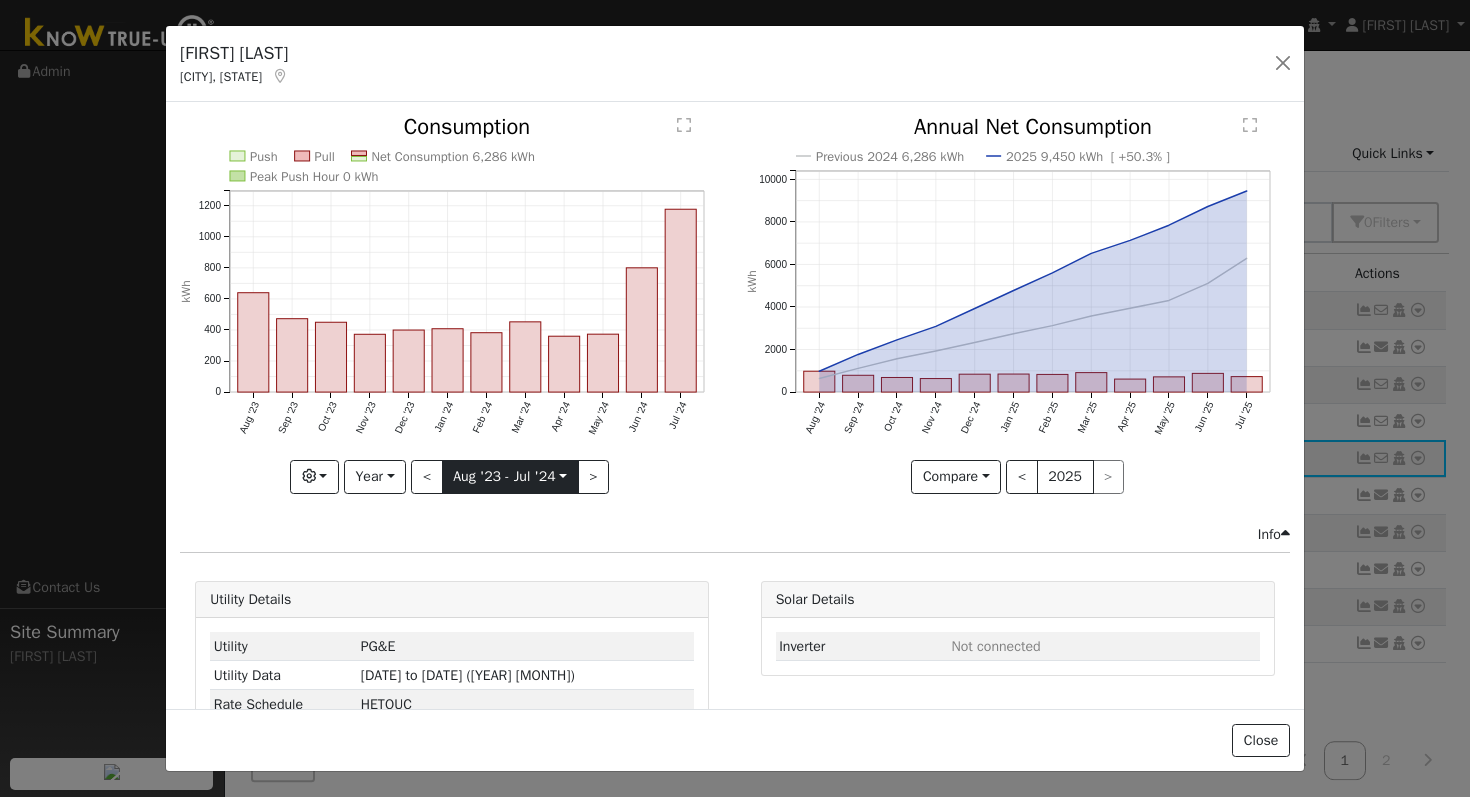 click on "[DATE]" at bounding box center [510, 477] 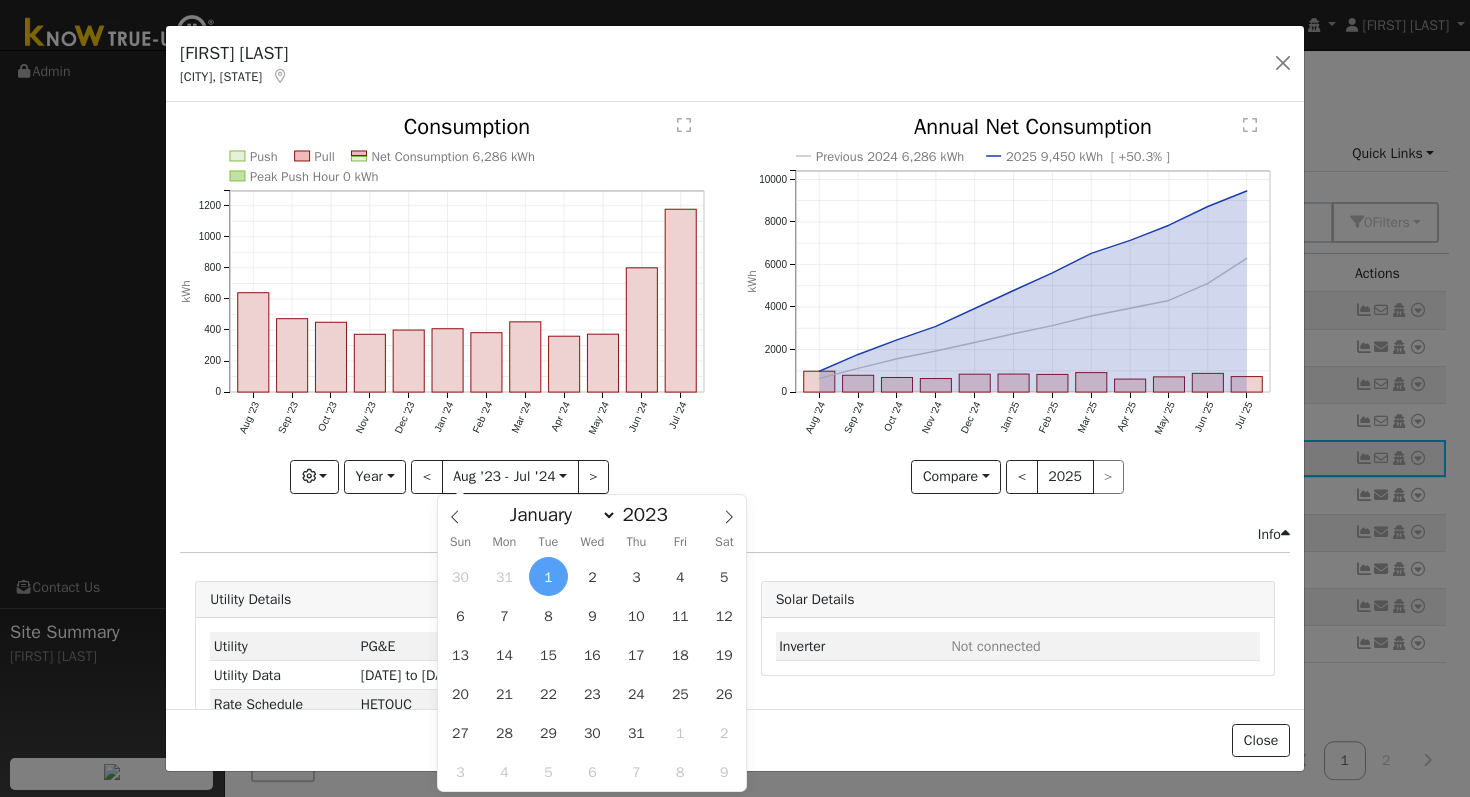 click on "Info" at bounding box center (735, 534) 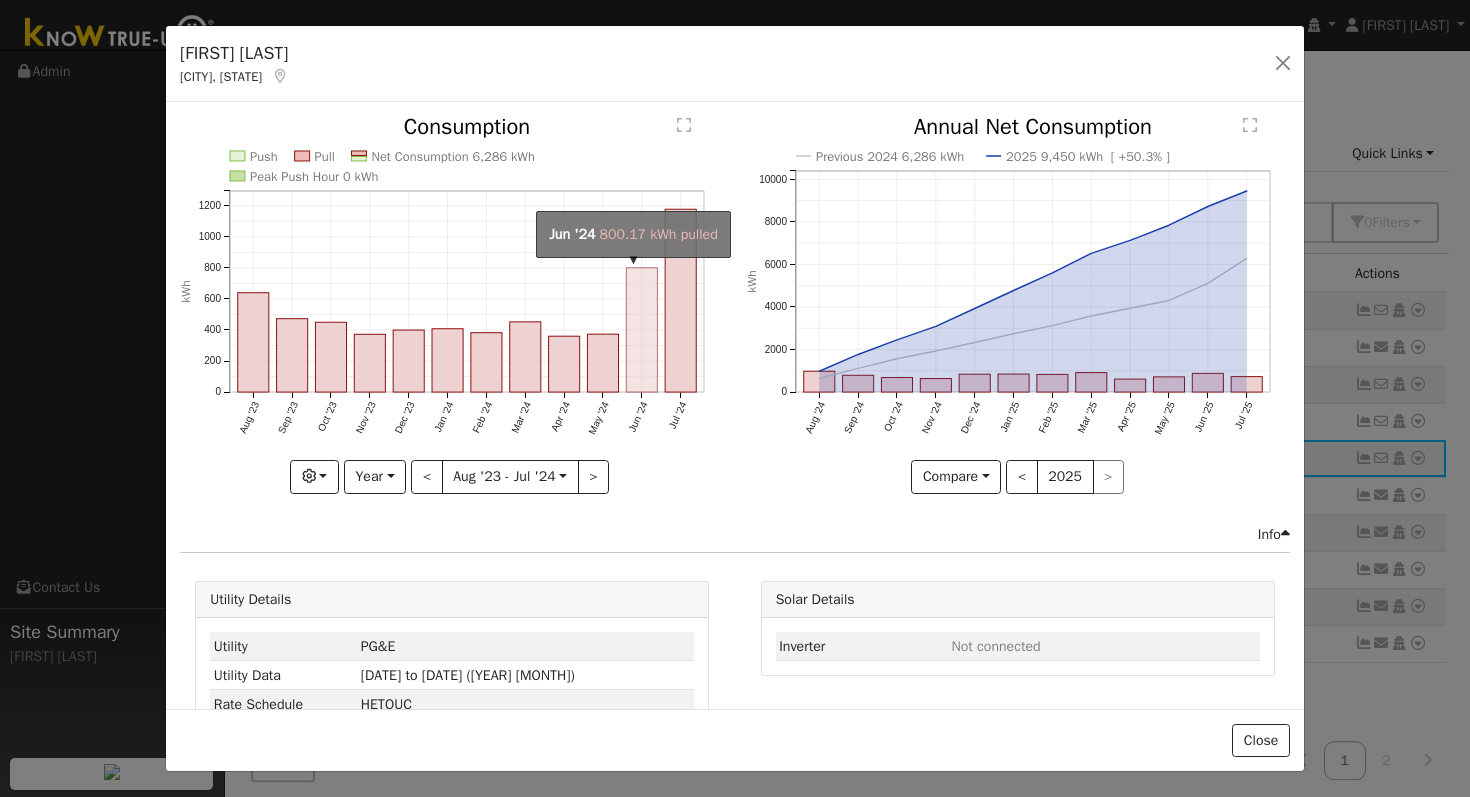 click on "onclick=""" 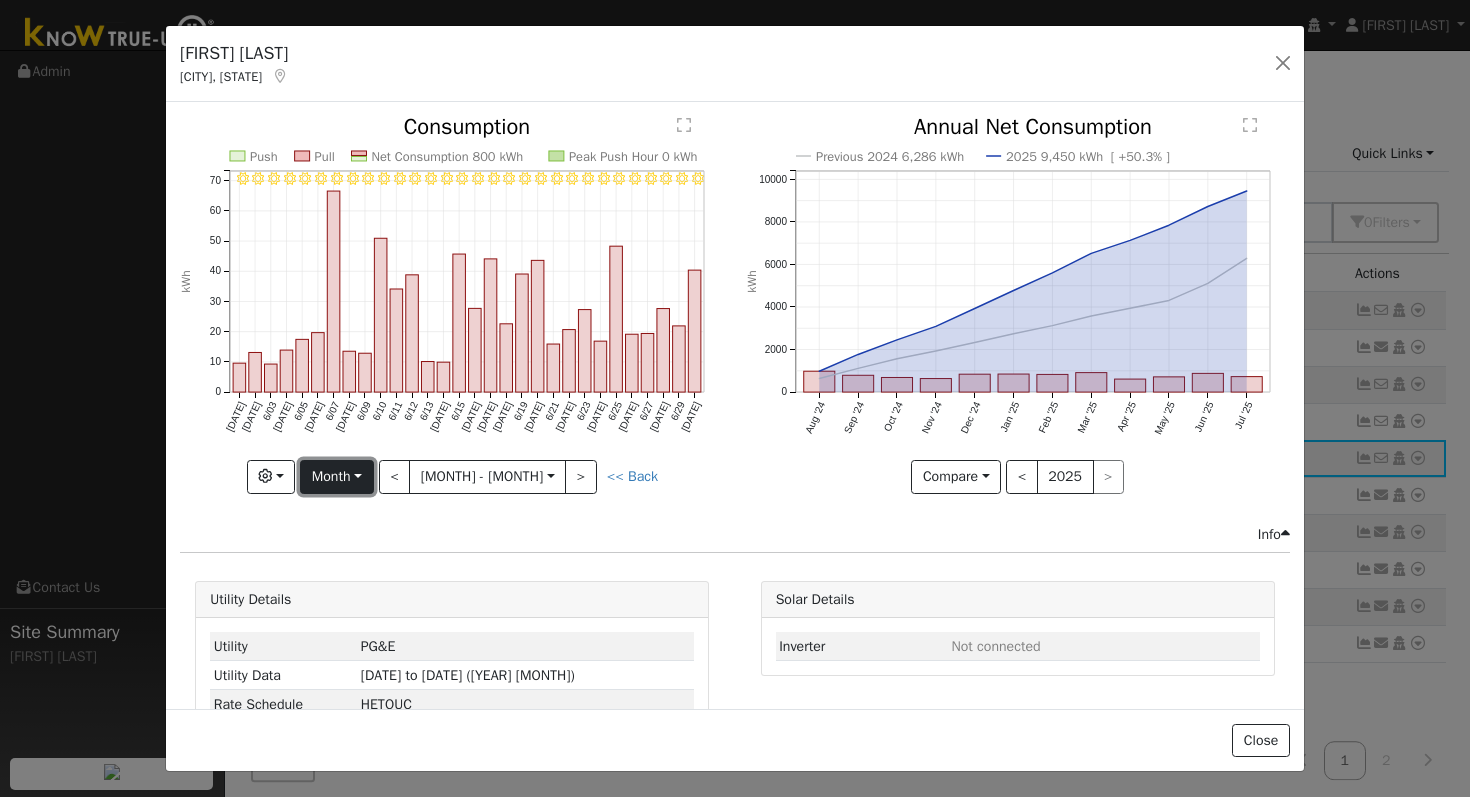 click on "Month" at bounding box center (336, 477) 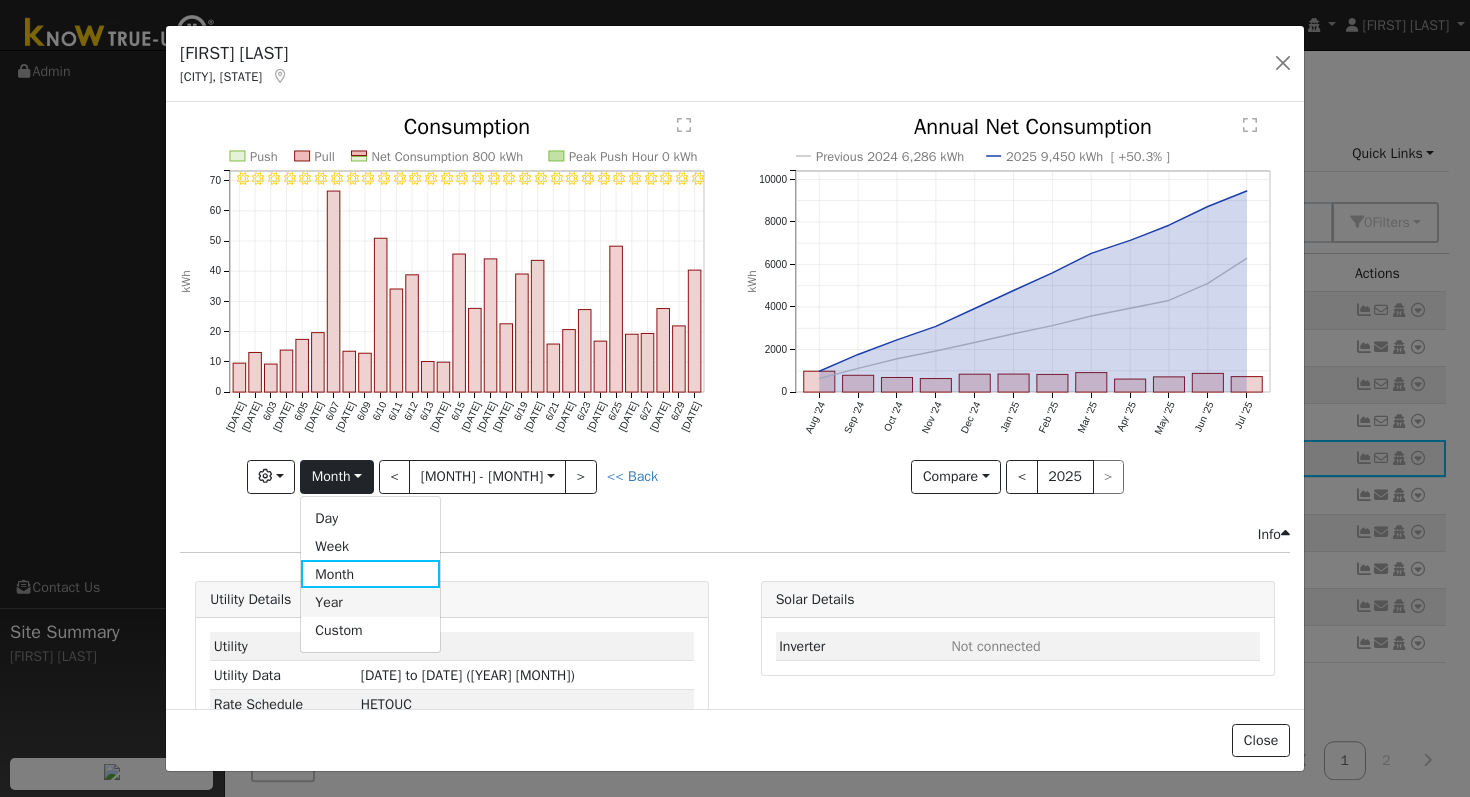 click on "Year" at bounding box center [370, 602] 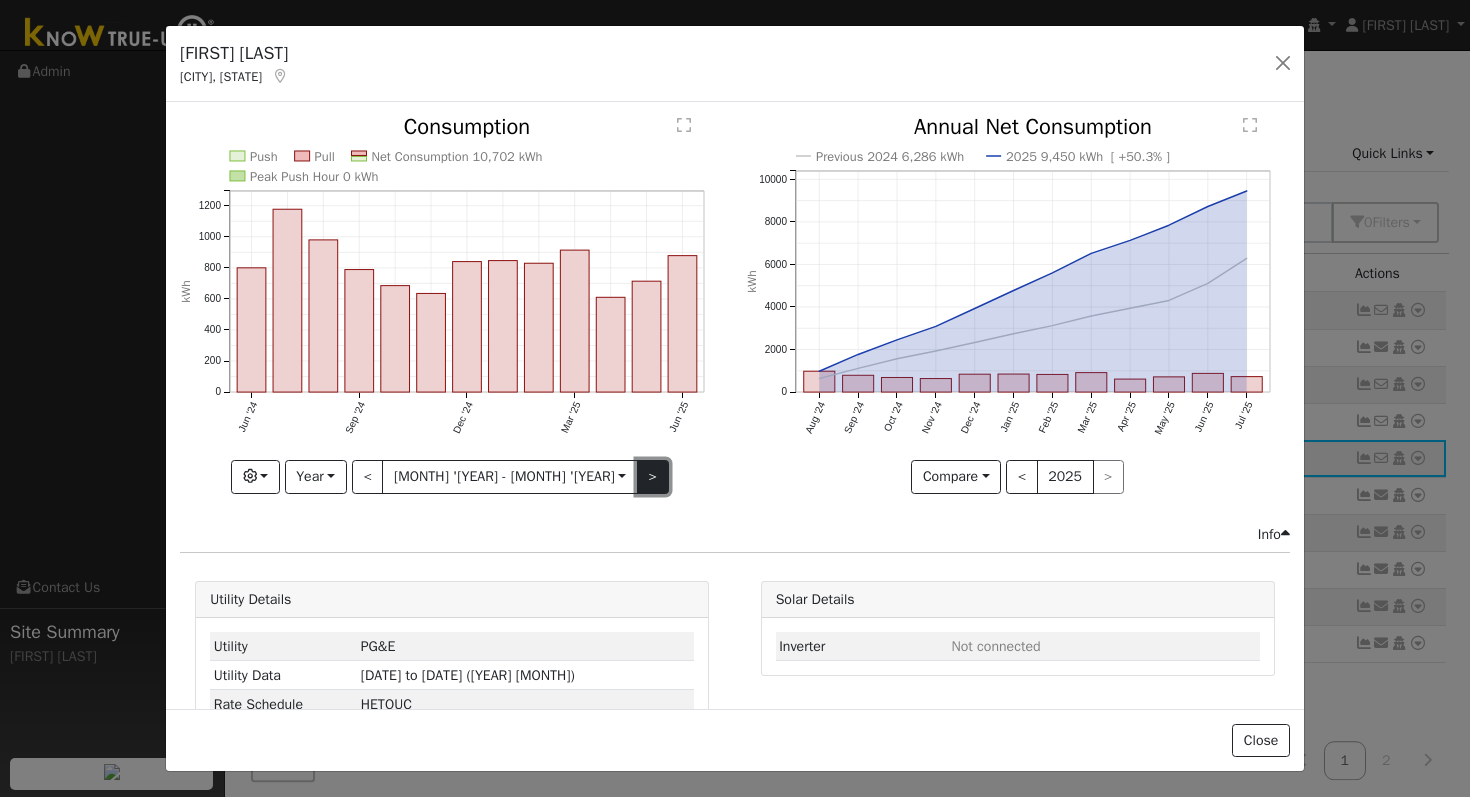 click on ">" at bounding box center [653, 477] 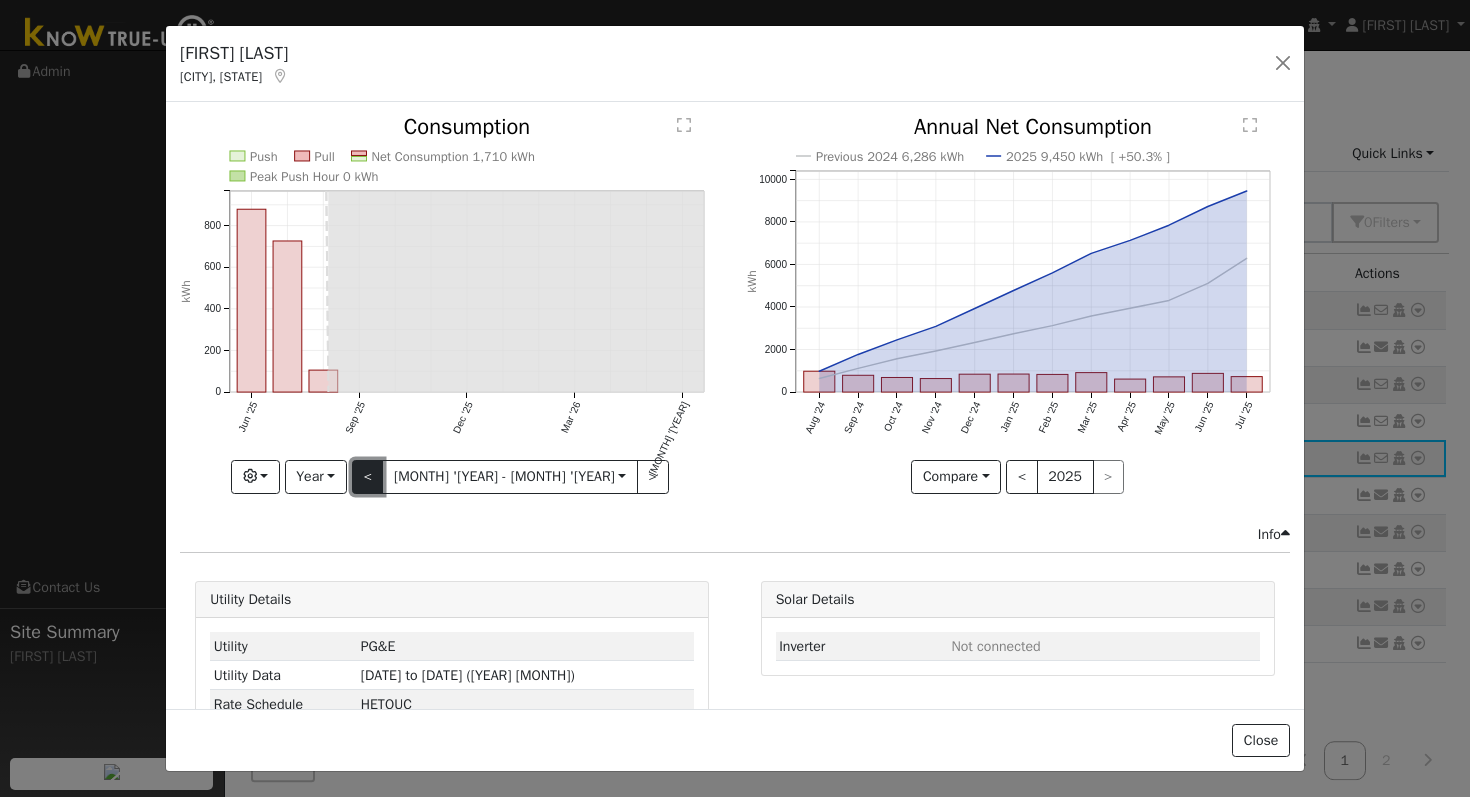 click on "<" at bounding box center [368, 477] 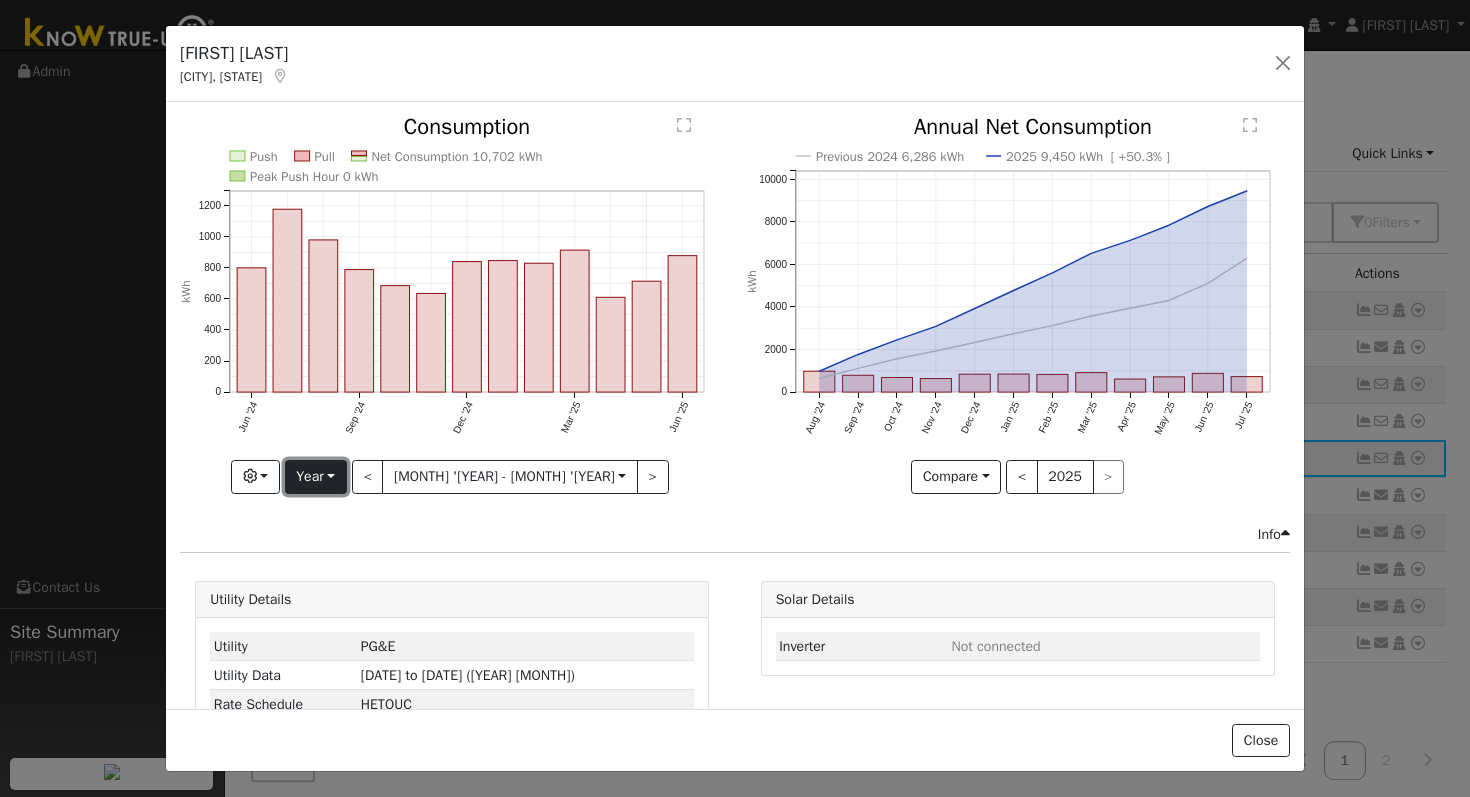 click on "Year" at bounding box center [316, 477] 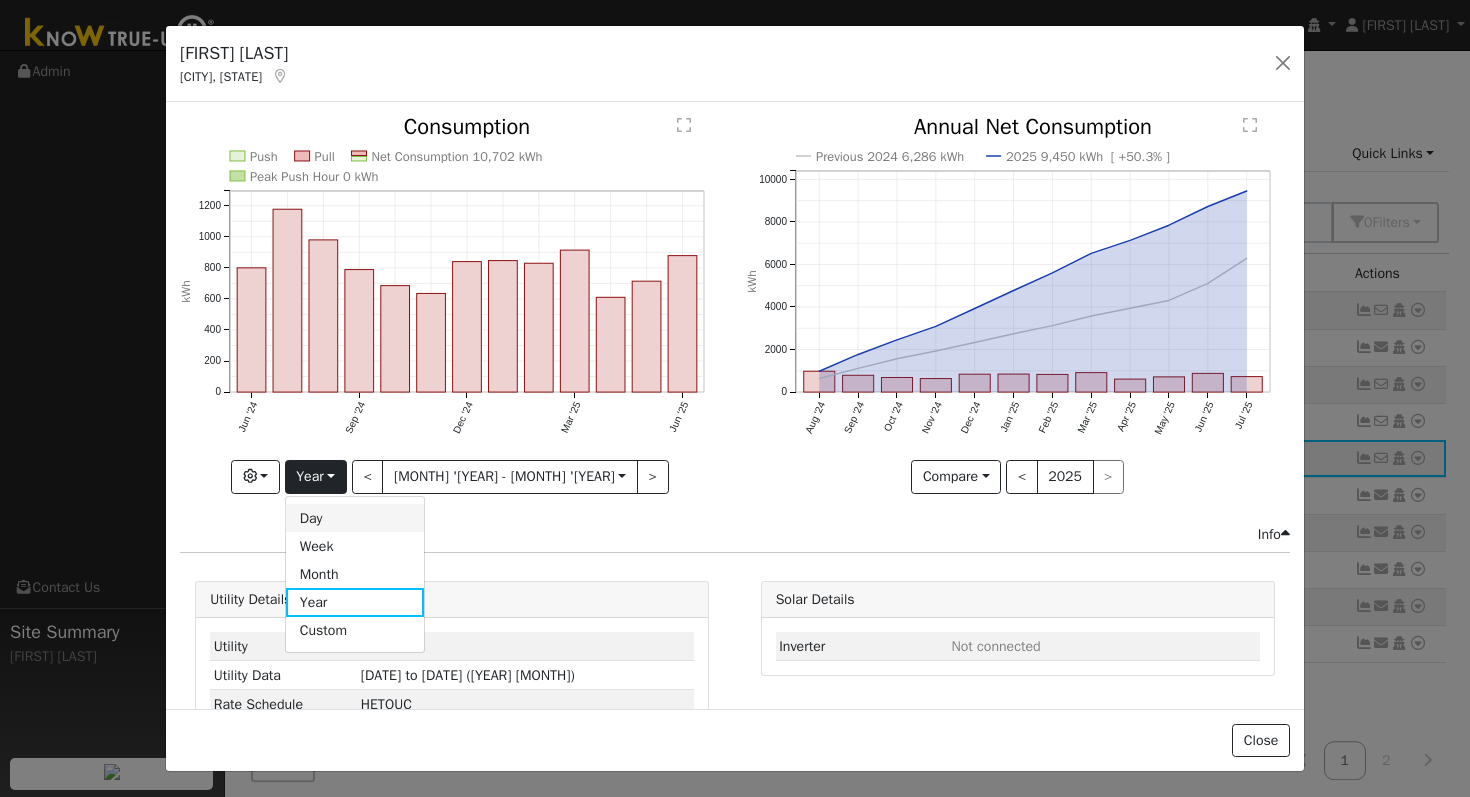 click on "Day" at bounding box center [355, 518] 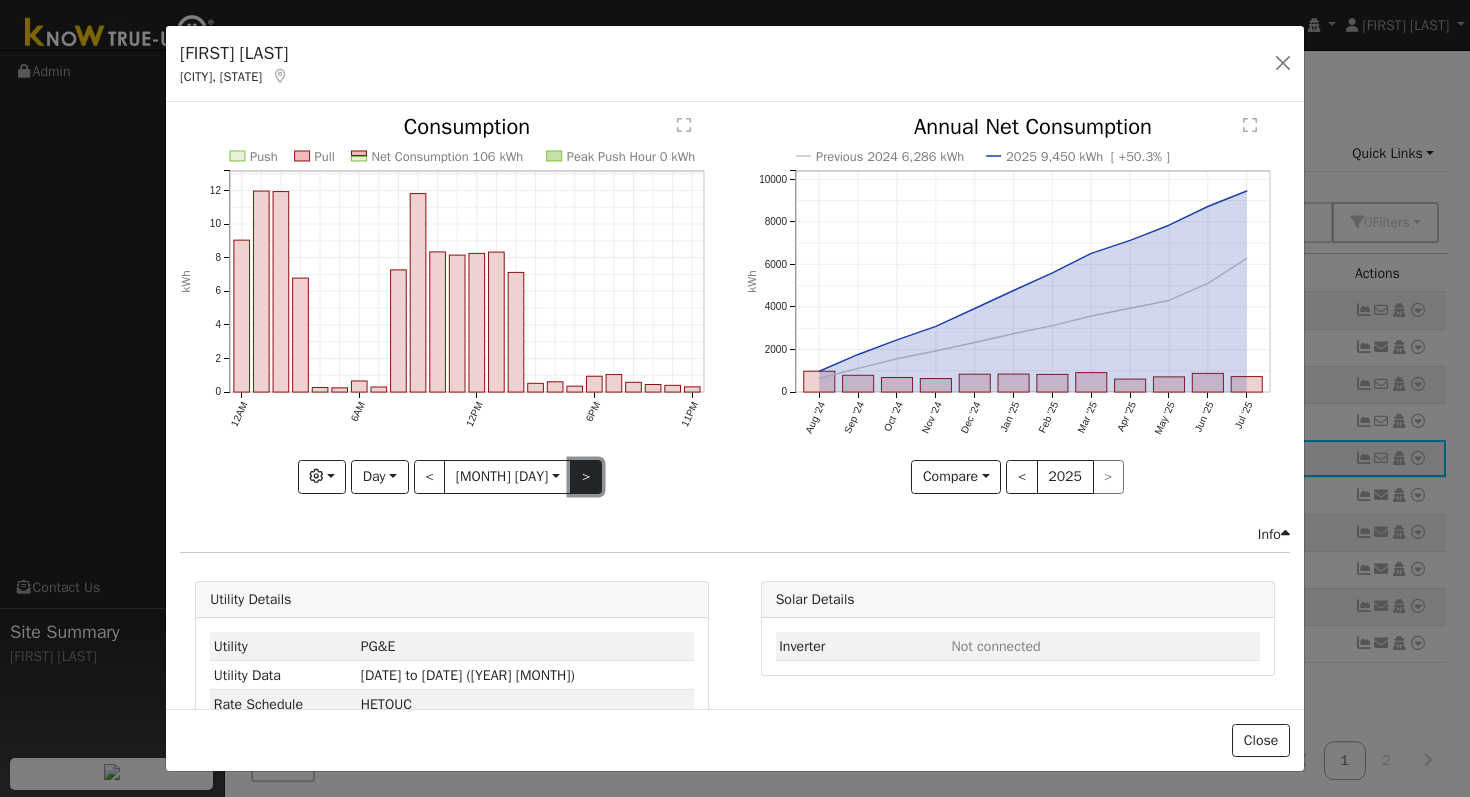 click on ">" at bounding box center [586, 477] 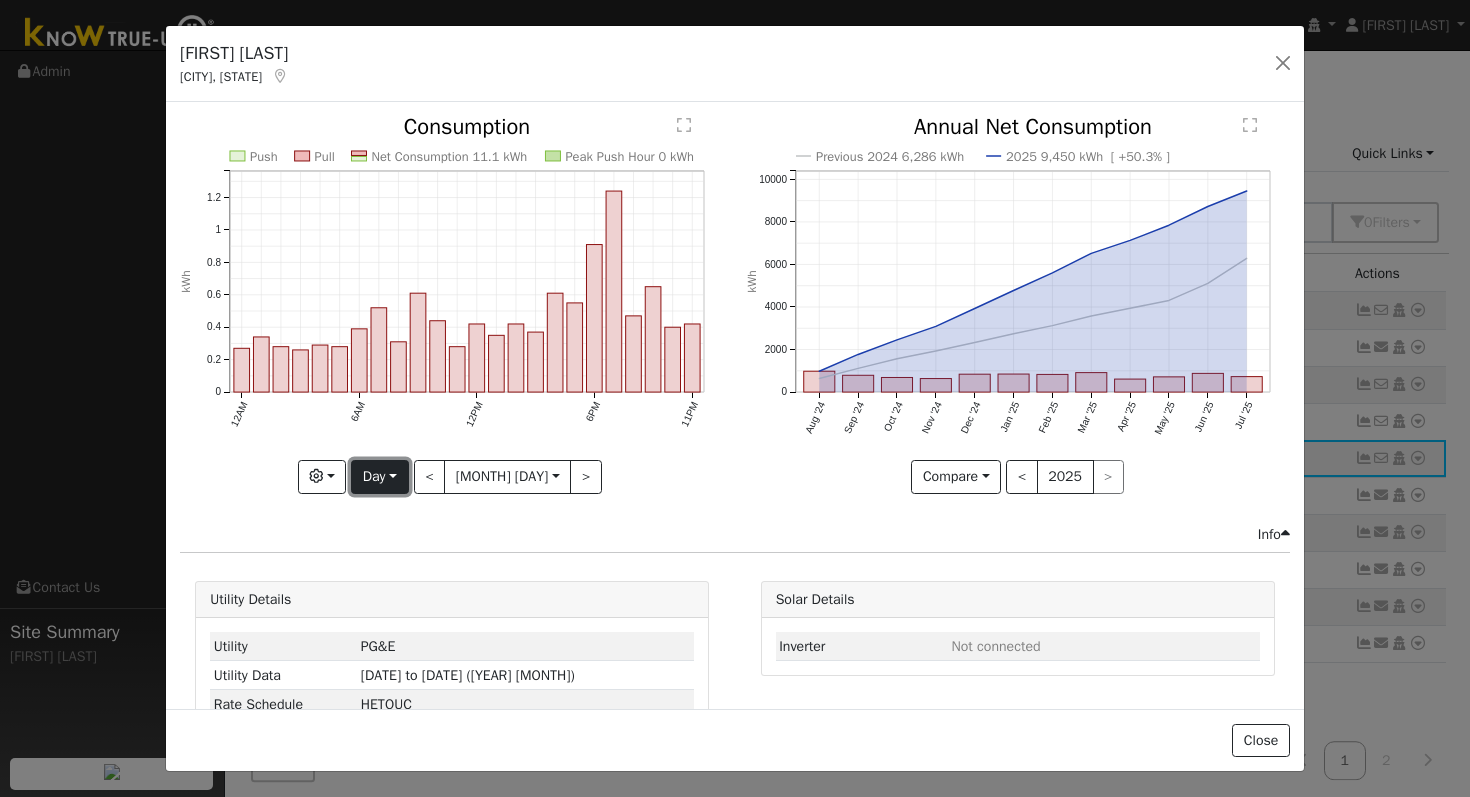 click on "Day" at bounding box center (379, 477) 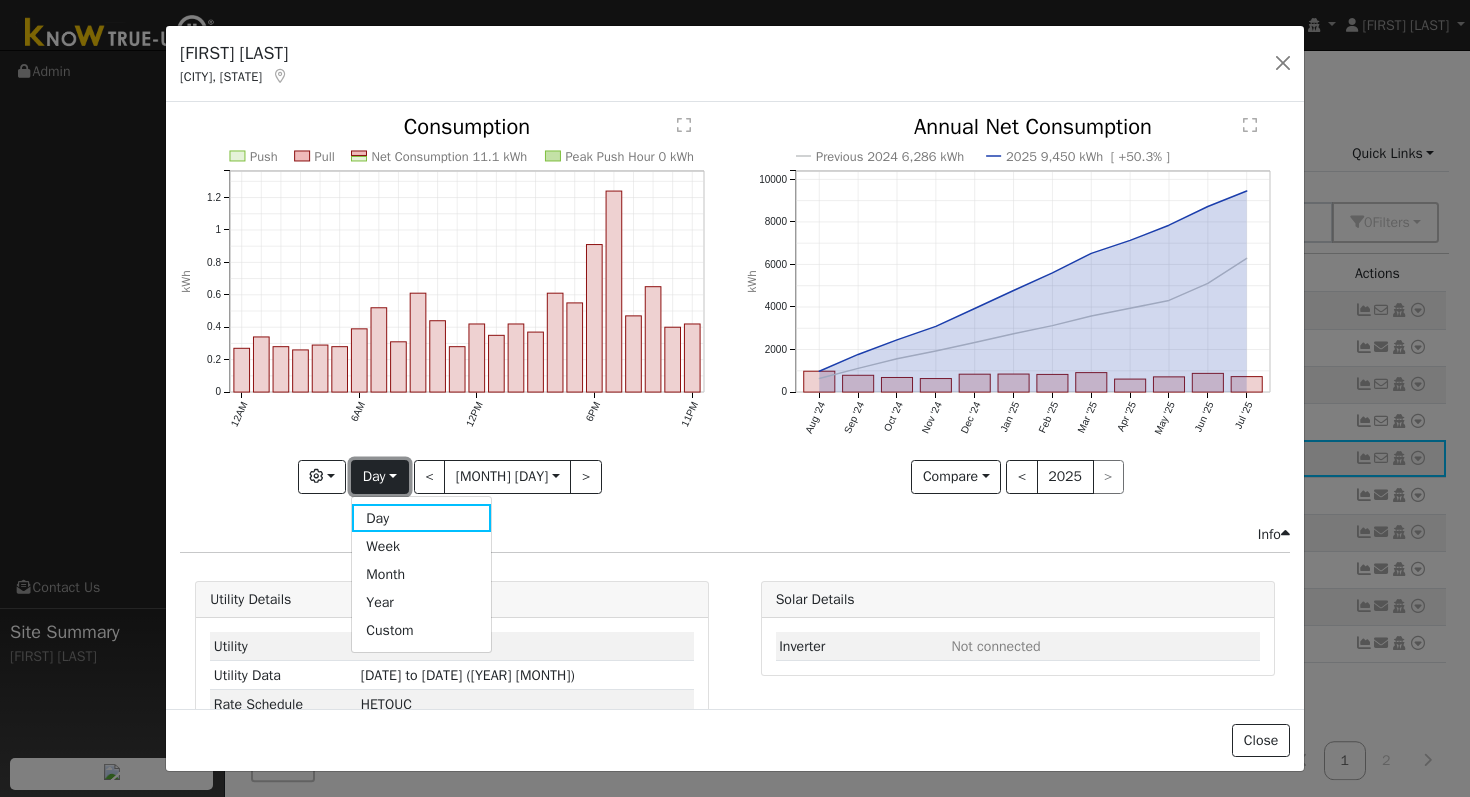 click on "Day" at bounding box center (379, 477) 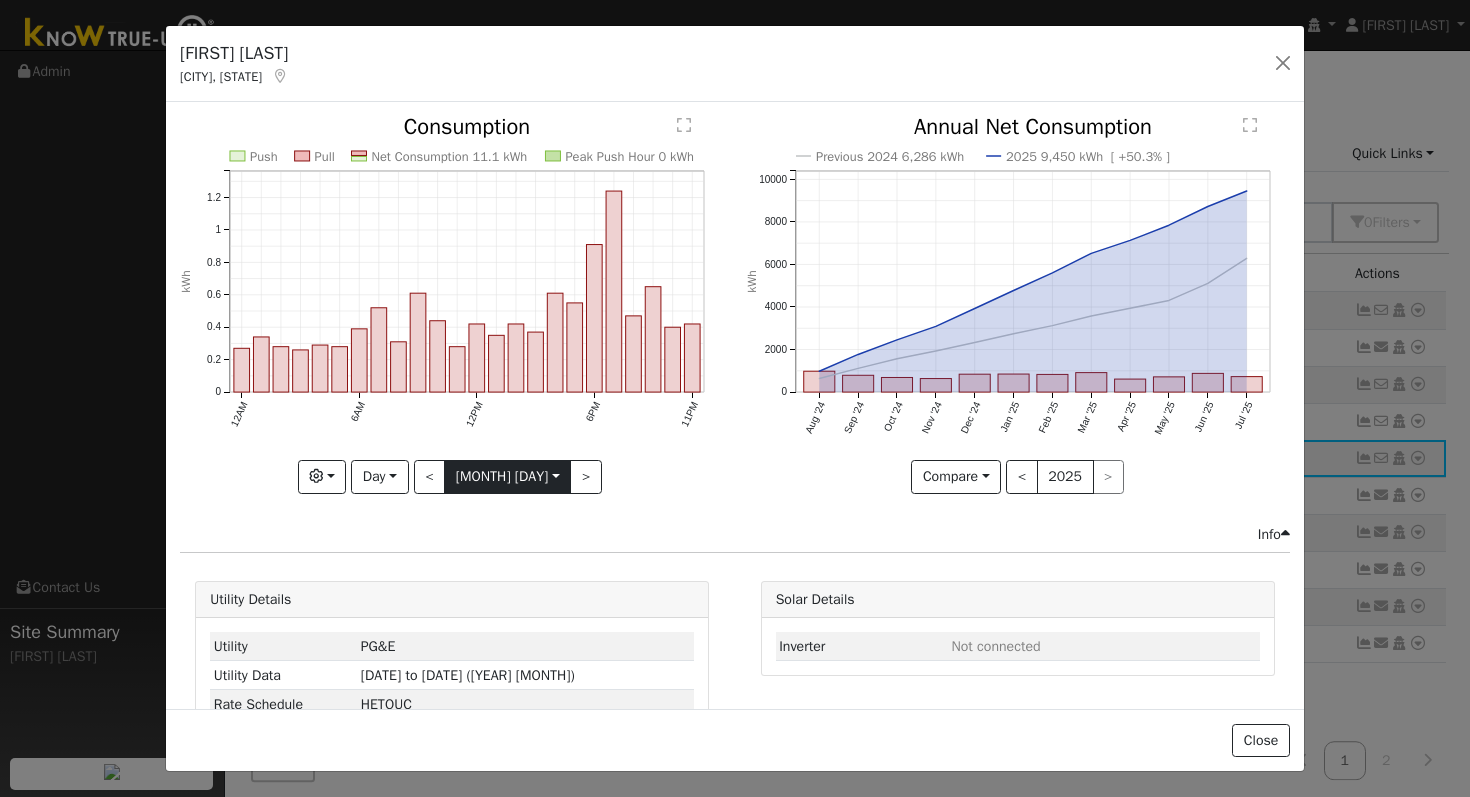 click on "2025-07-01" at bounding box center (507, 477) 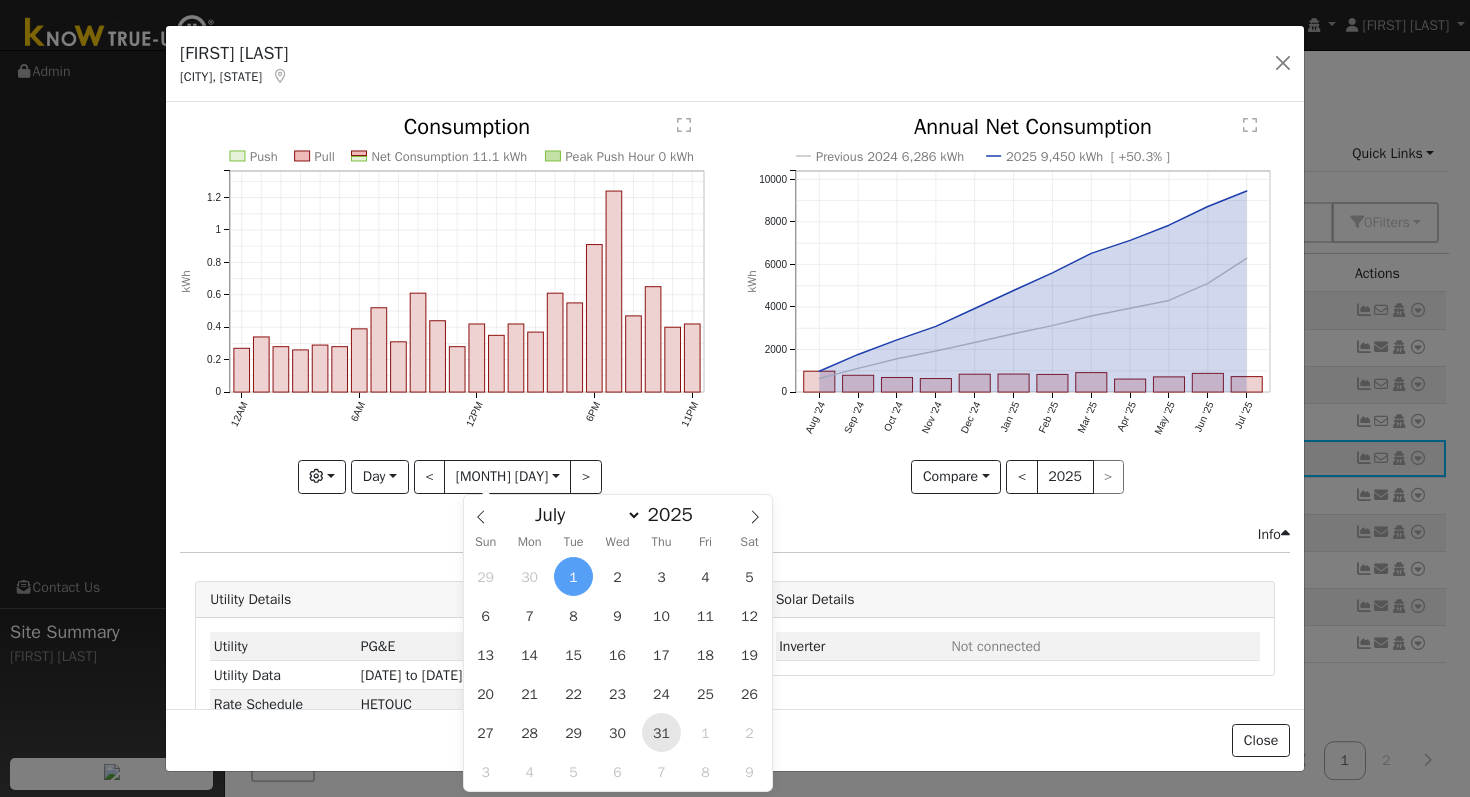 click on "31" at bounding box center (661, 732) 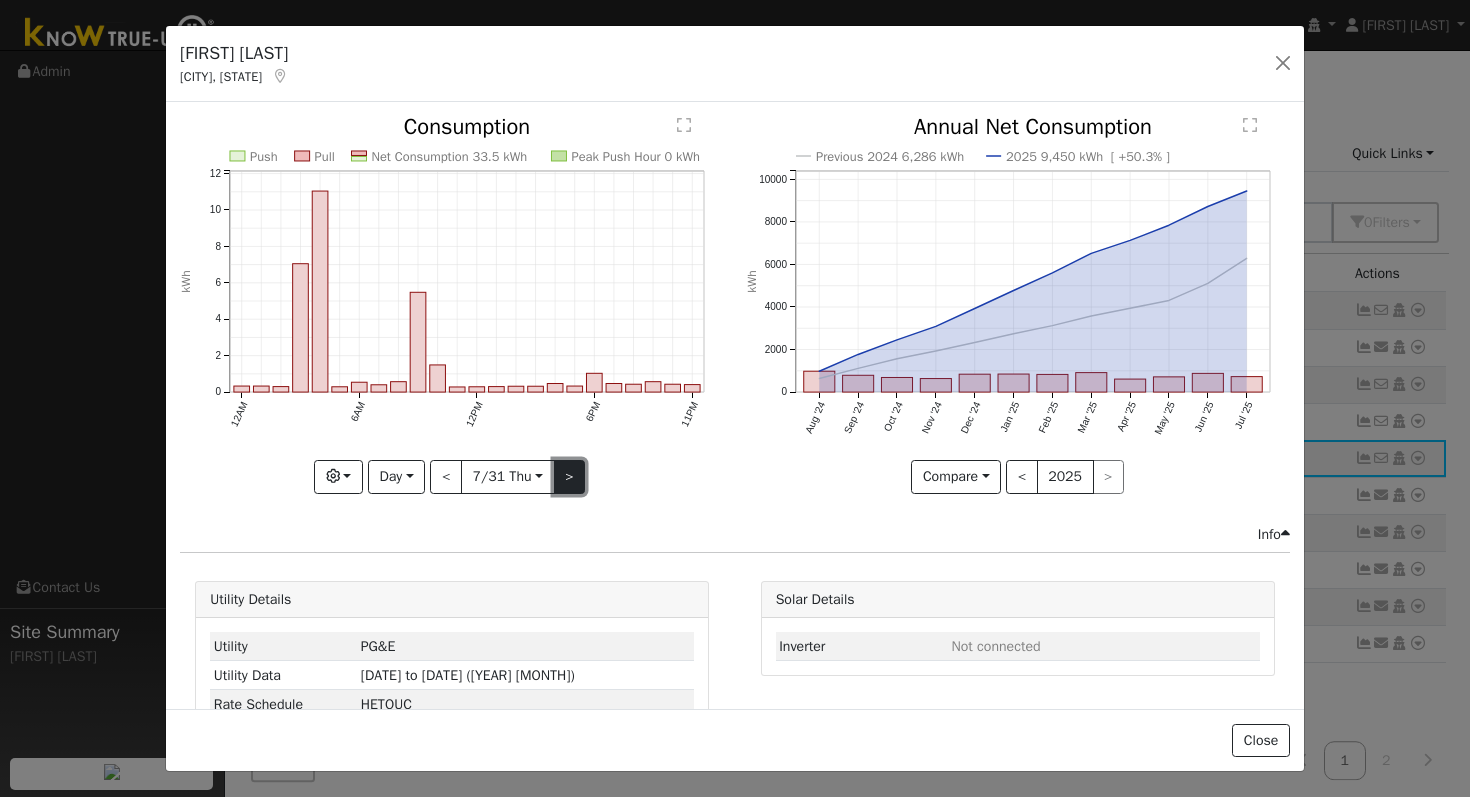 click on ">" at bounding box center (570, 477) 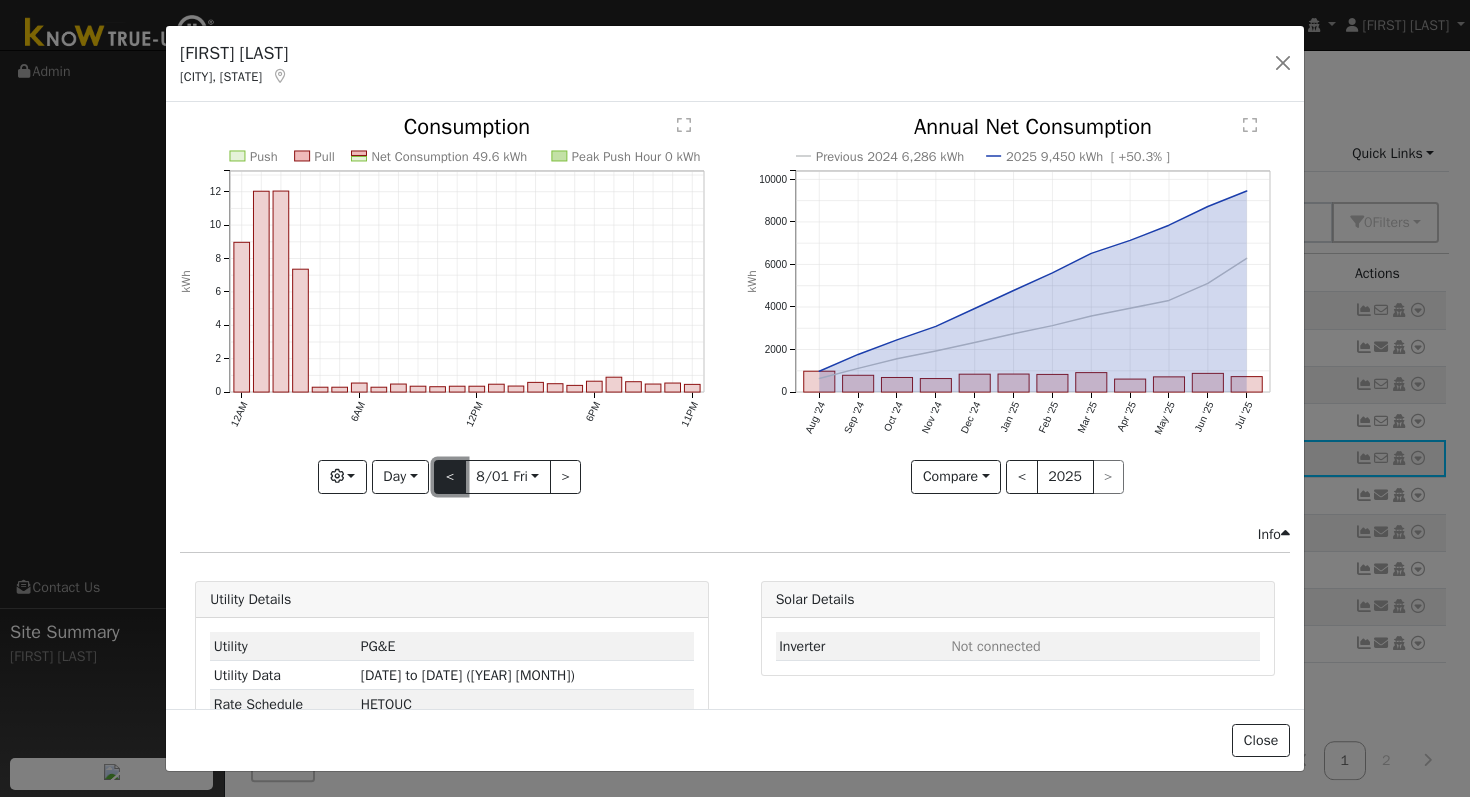 click on "<" at bounding box center (450, 477) 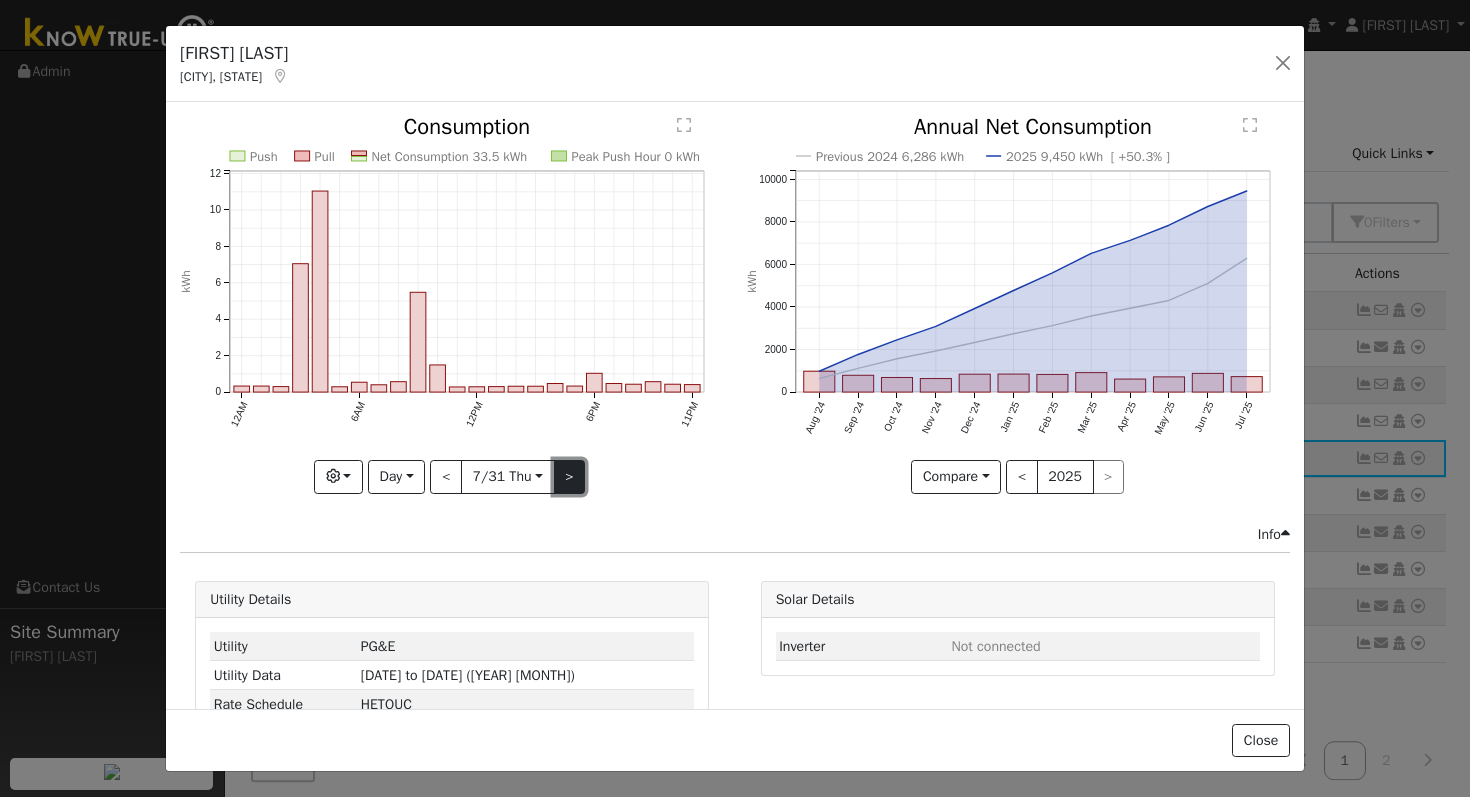 click on ">" at bounding box center [570, 477] 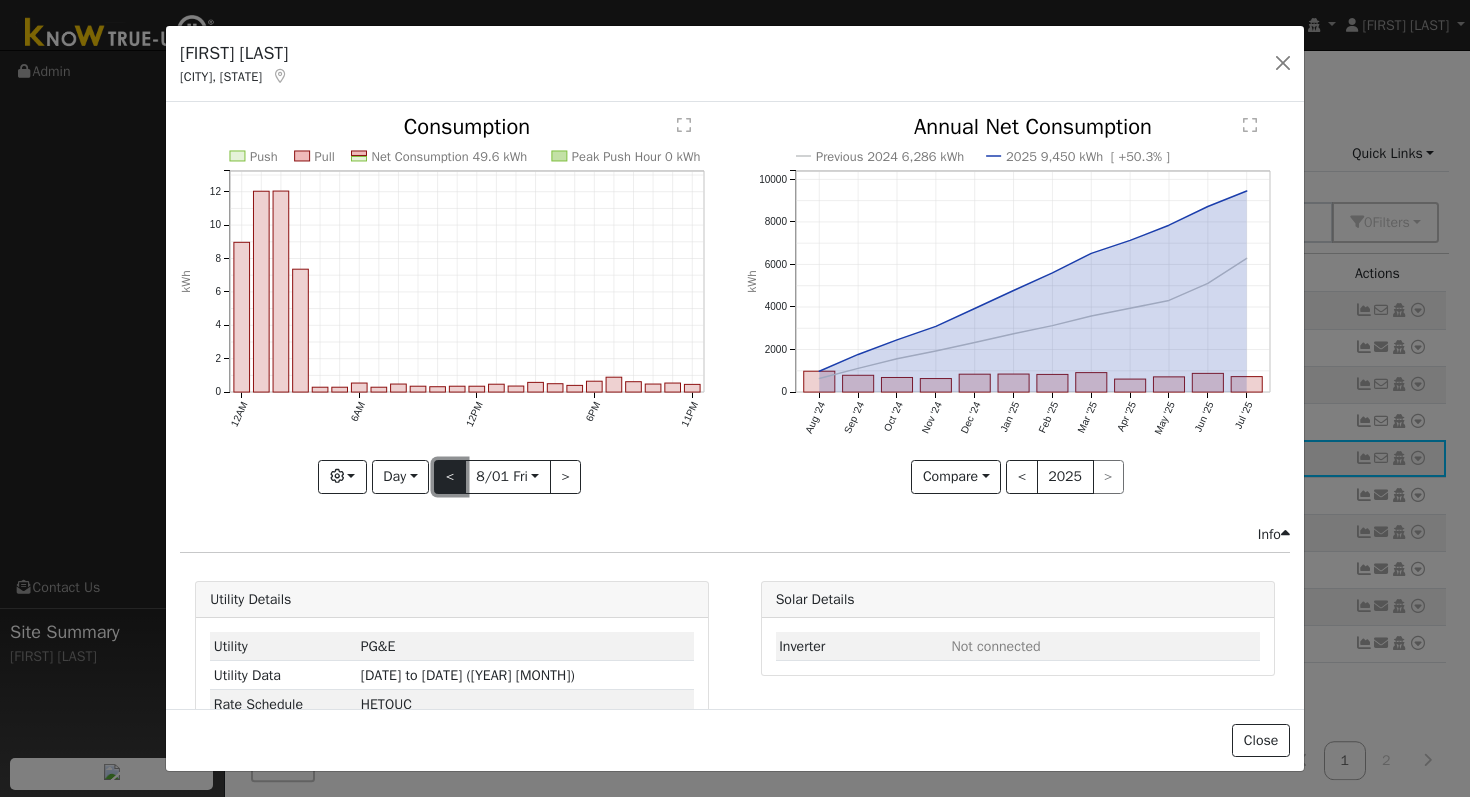 click on "<" at bounding box center [450, 477] 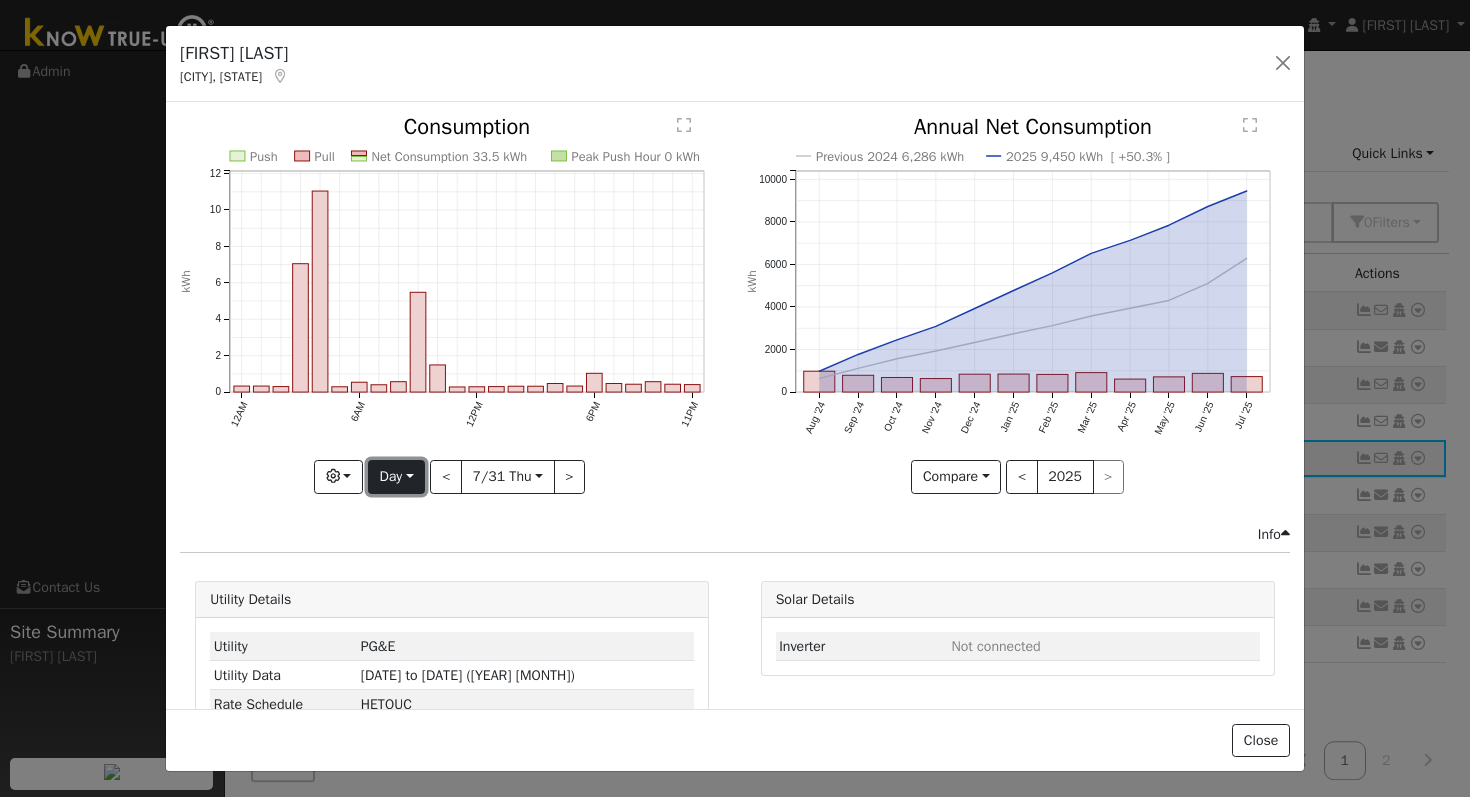click on "Day" at bounding box center [396, 477] 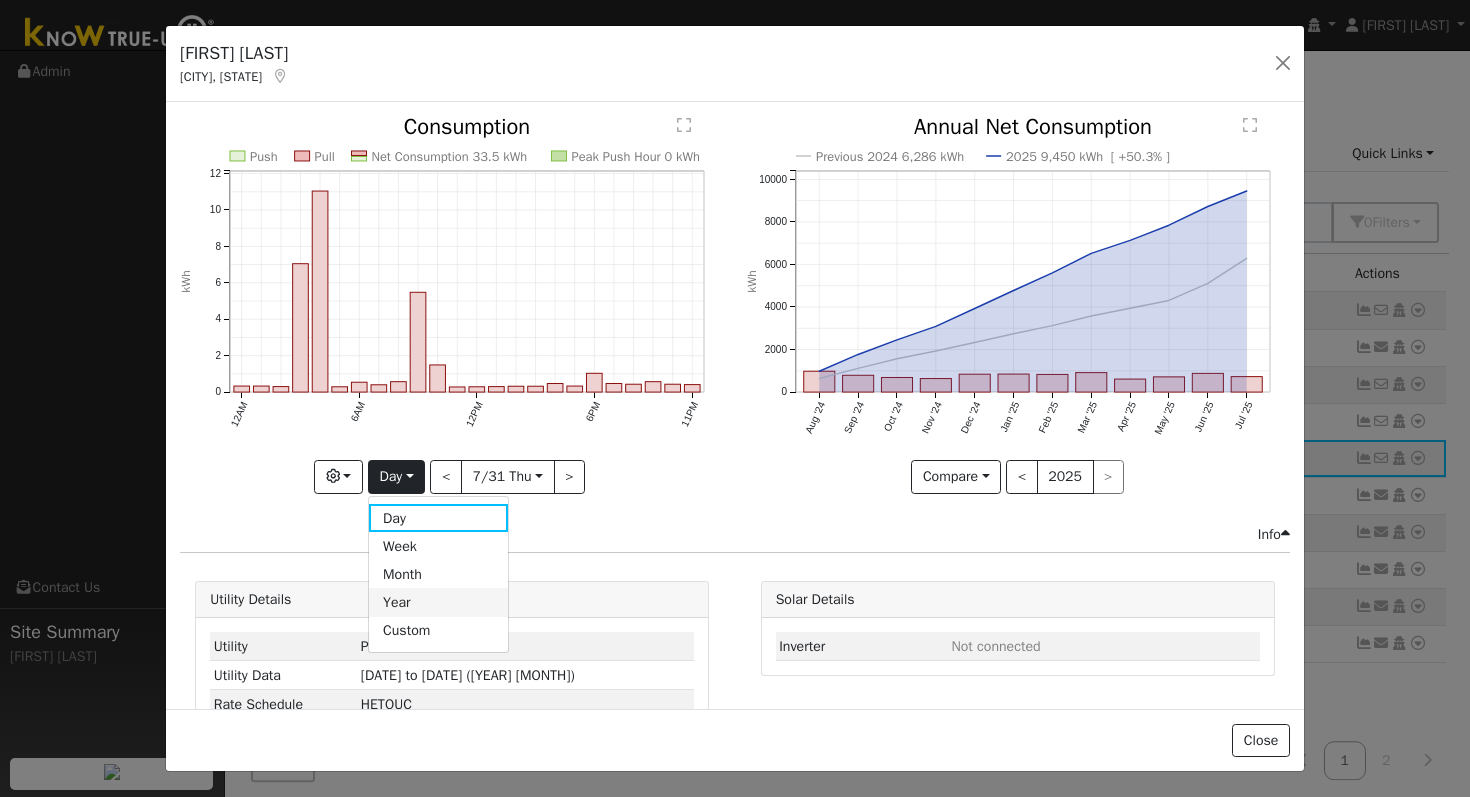 click on "Year" at bounding box center (438, 602) 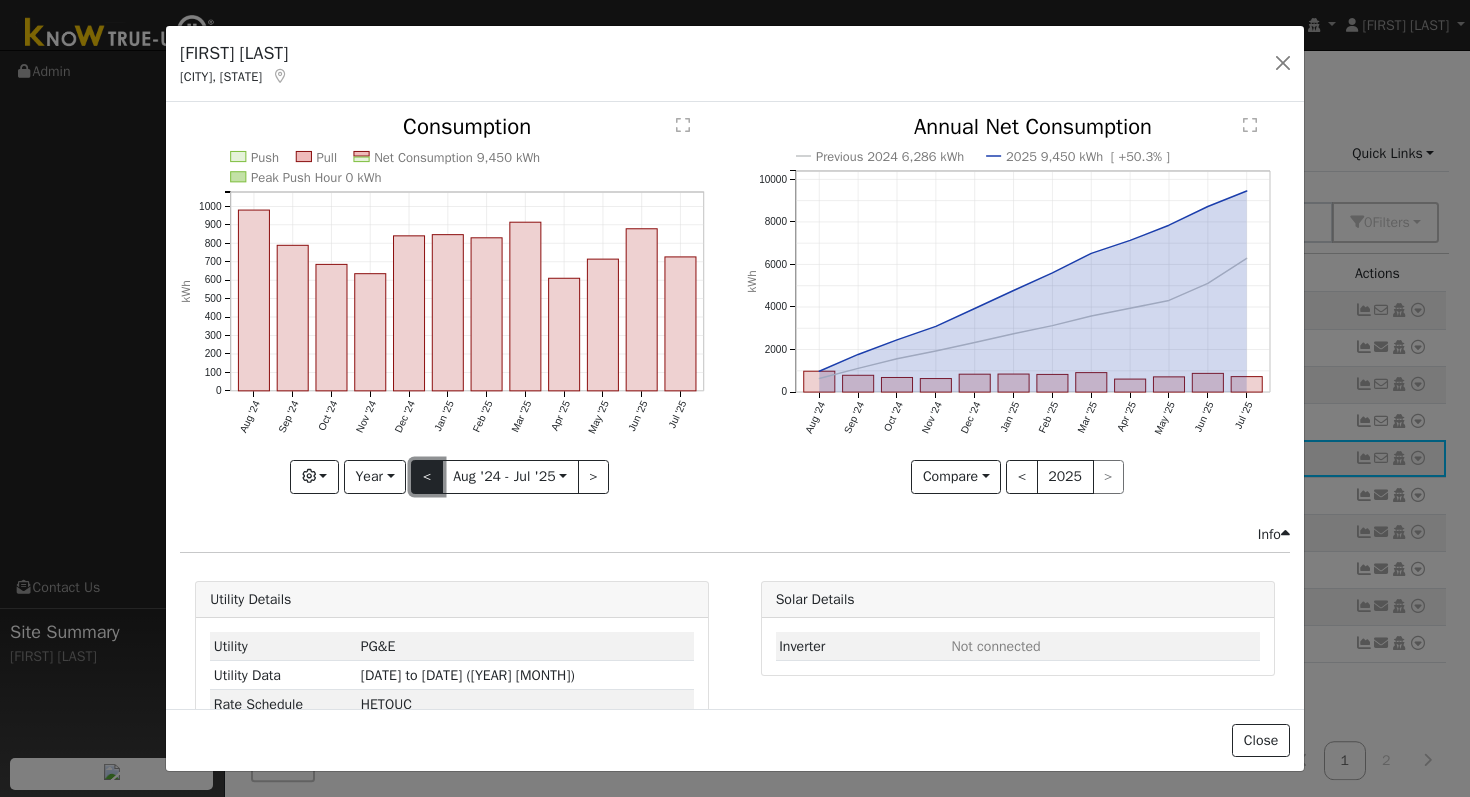 click on "<" at bounding box center [427, 477] 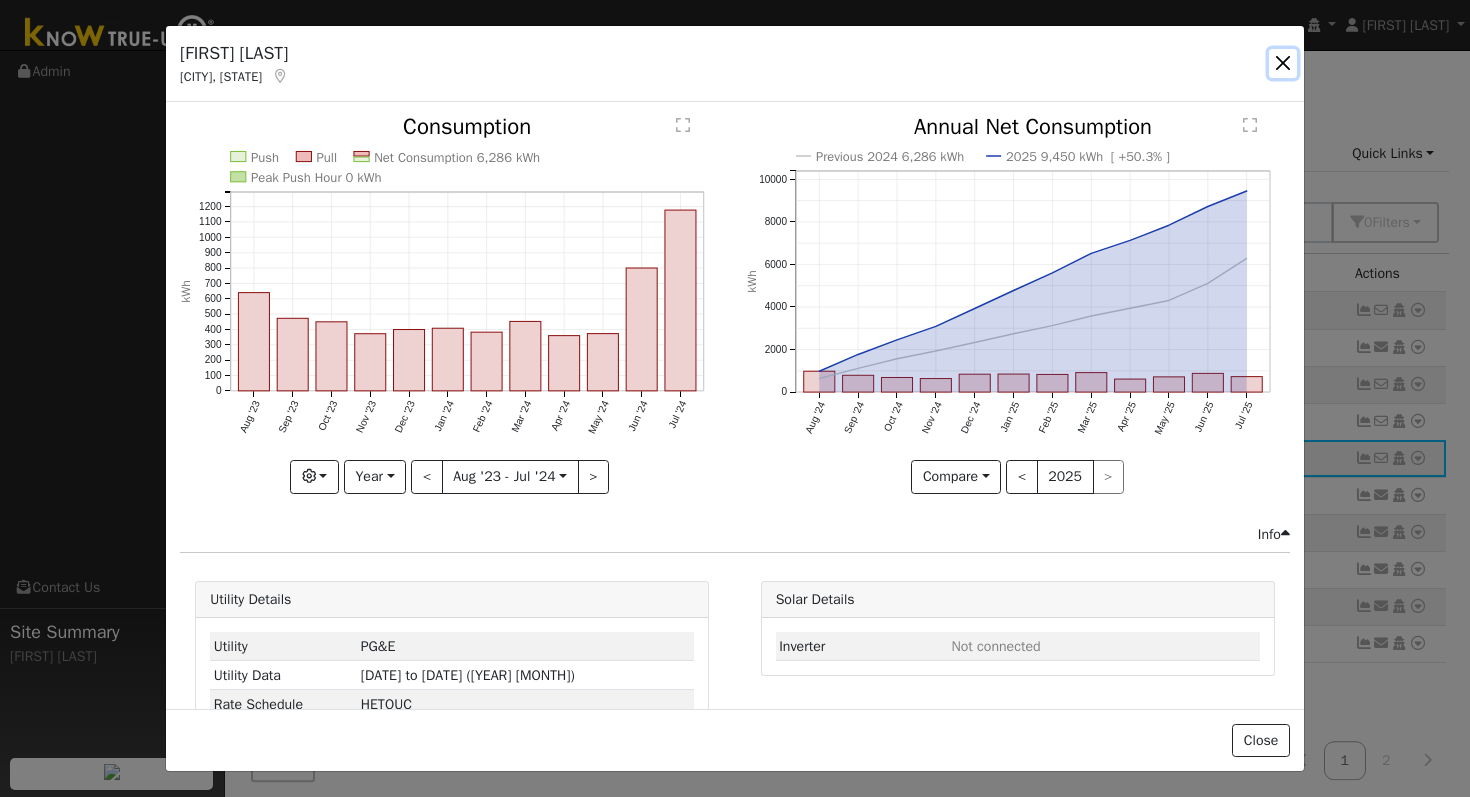 click at bounding box center (1283, 63) 